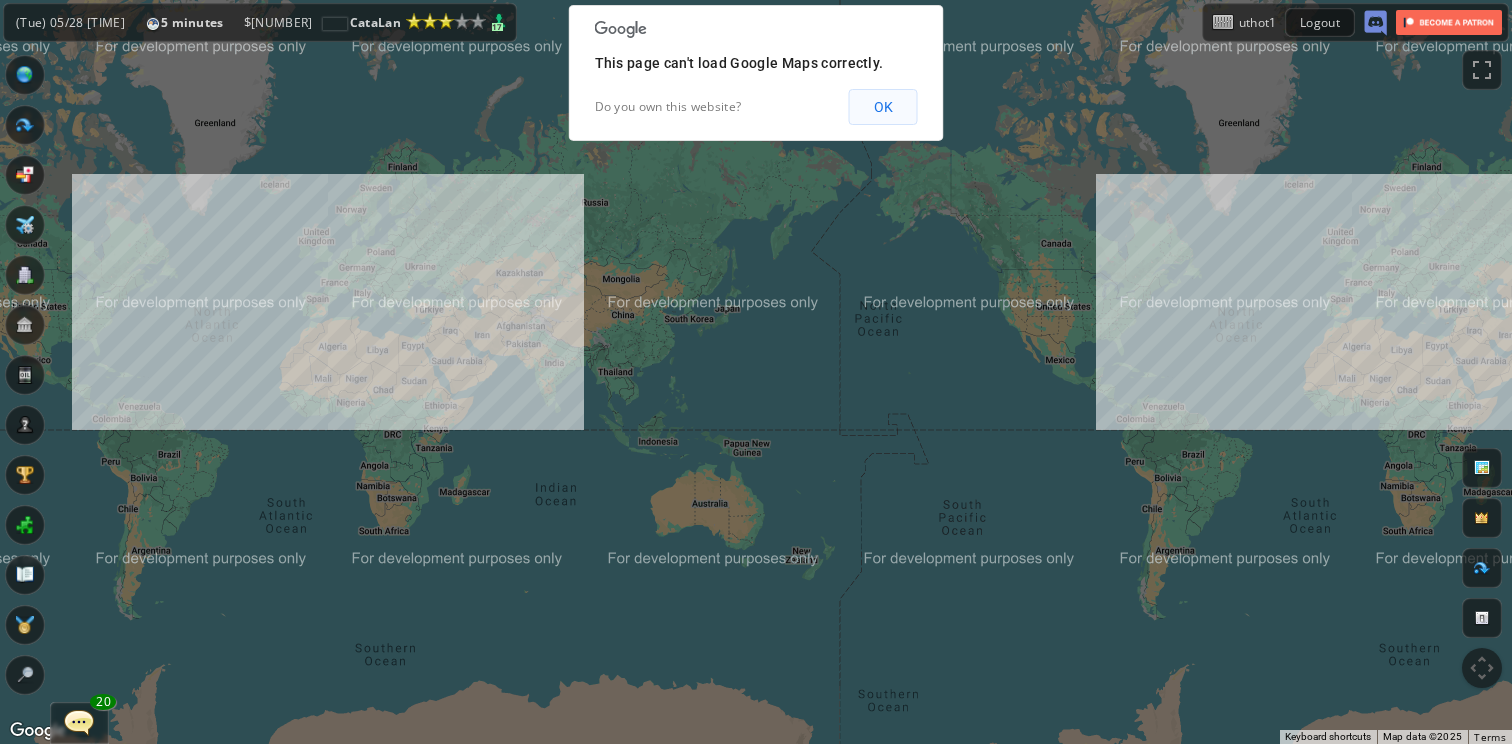 click on "OK" at bounding box center [883, 107] 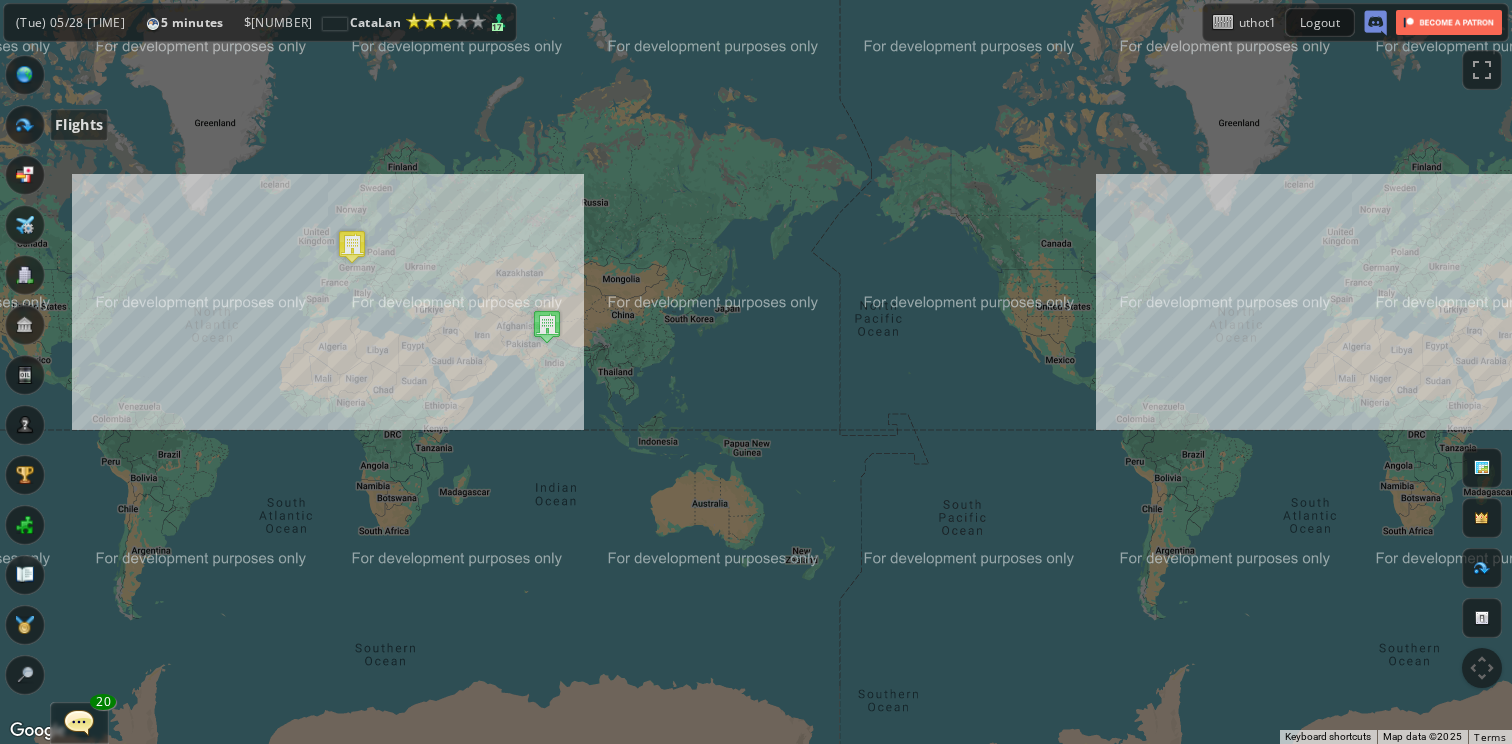 click at bounding box center [25, 125] 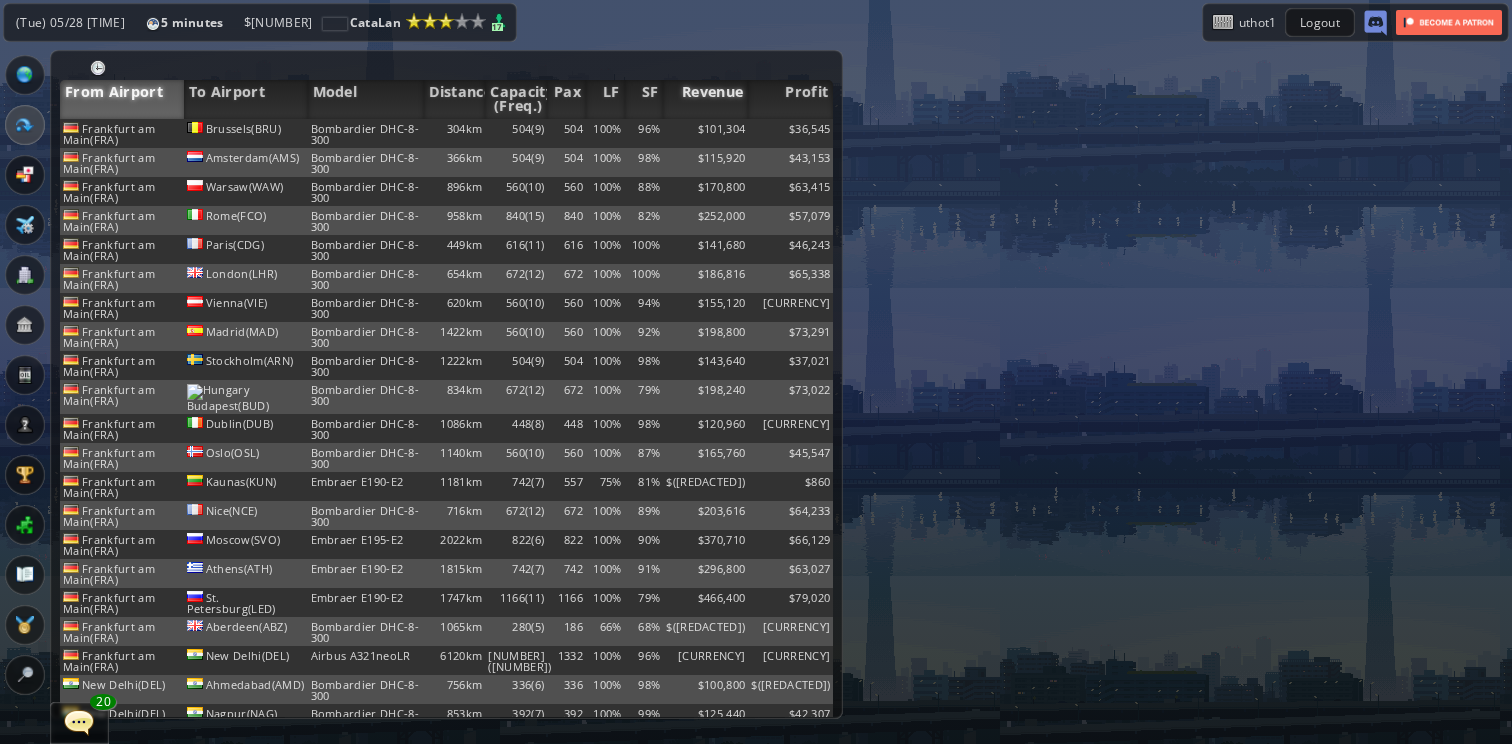 click on "Revenue" at bounding box center (705, 99) 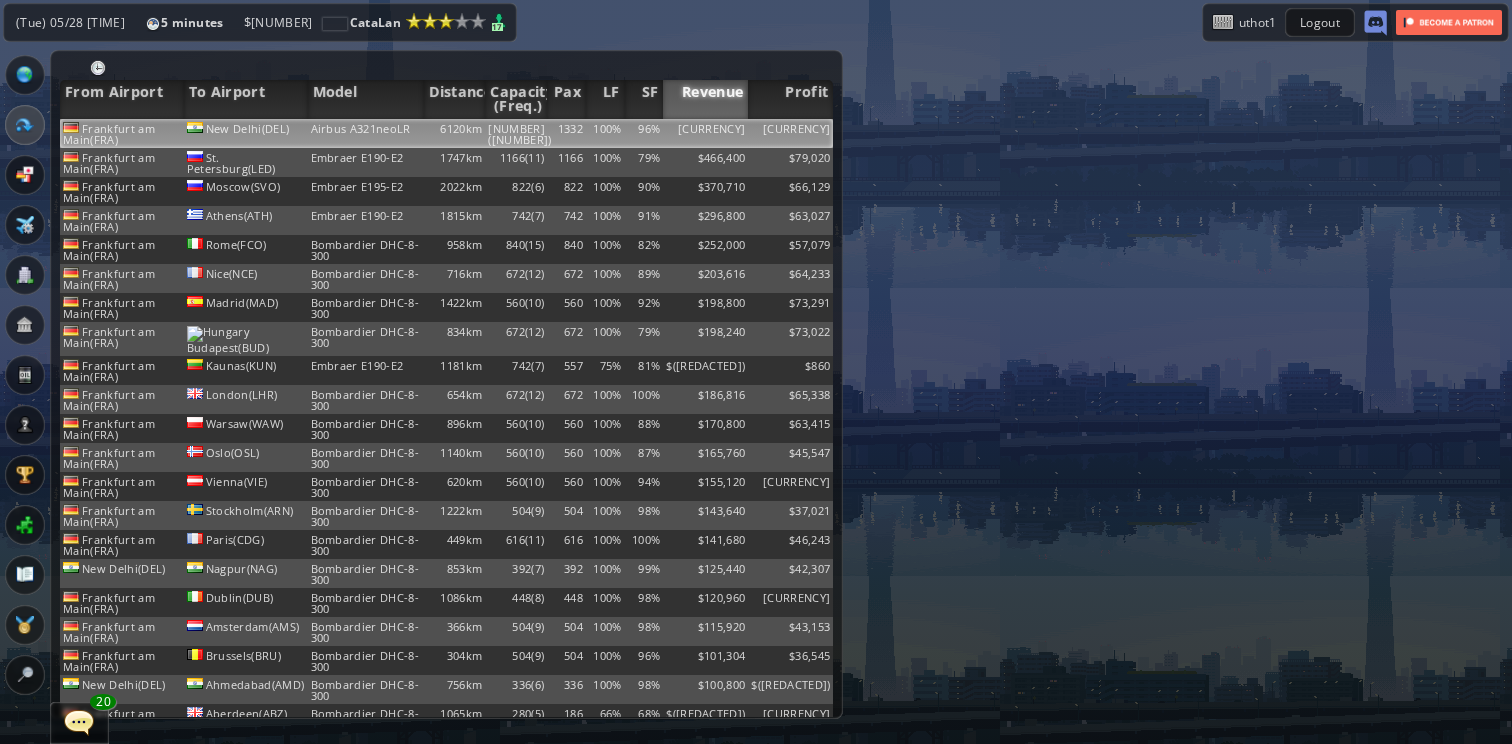 click on "[CURRENCY]" at bounding box center [705, 133] 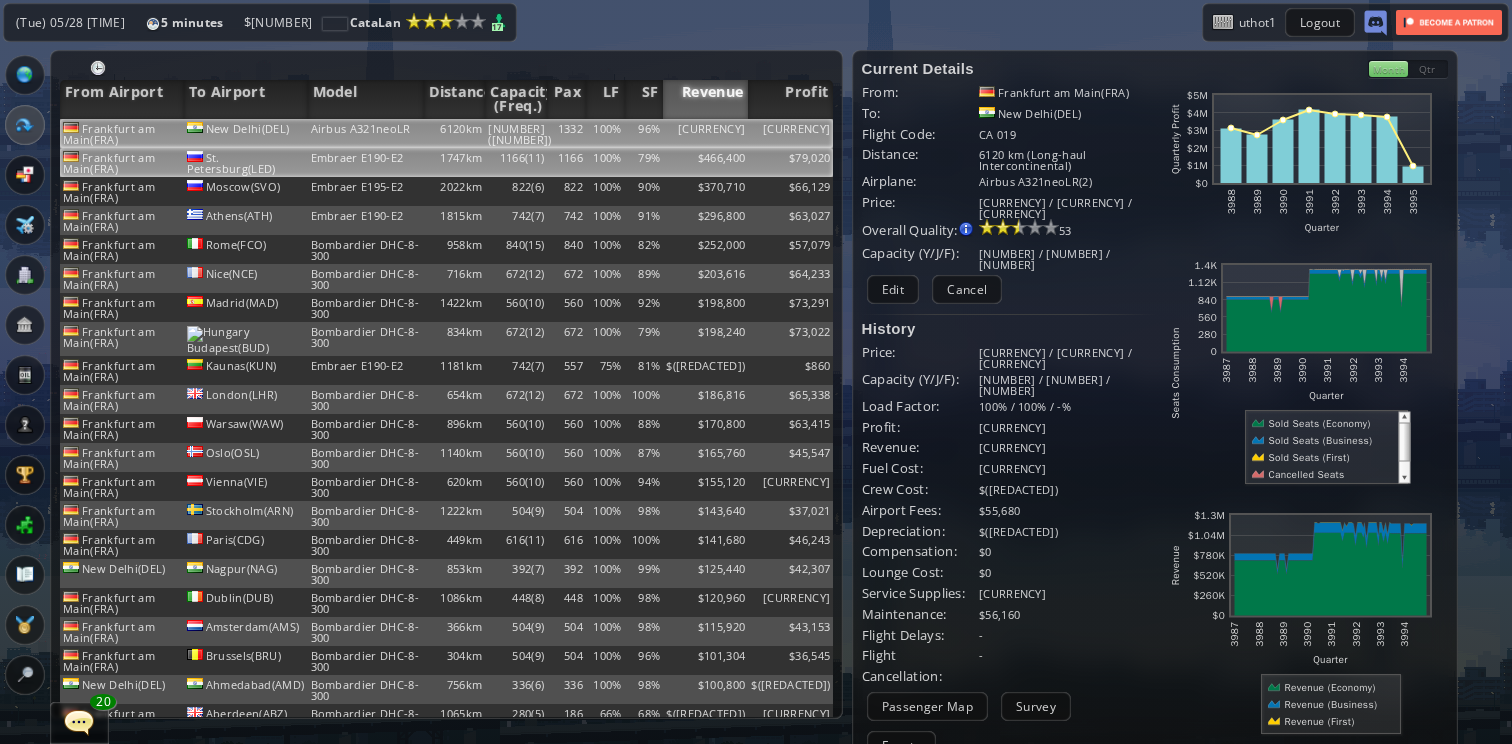 click on "$466,400" at bounding box center [705, 133] 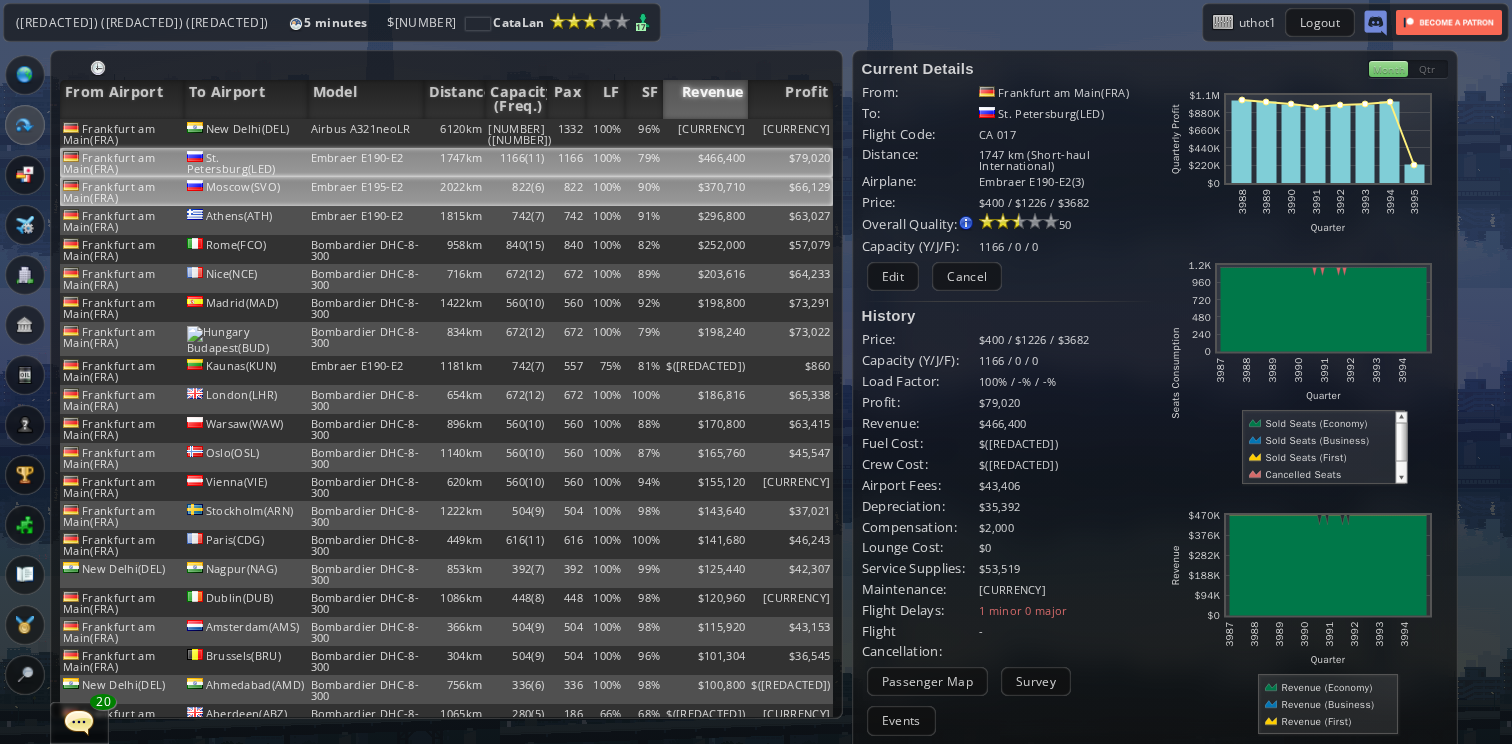 click on "$370,710" at bounding box center [705, 133] 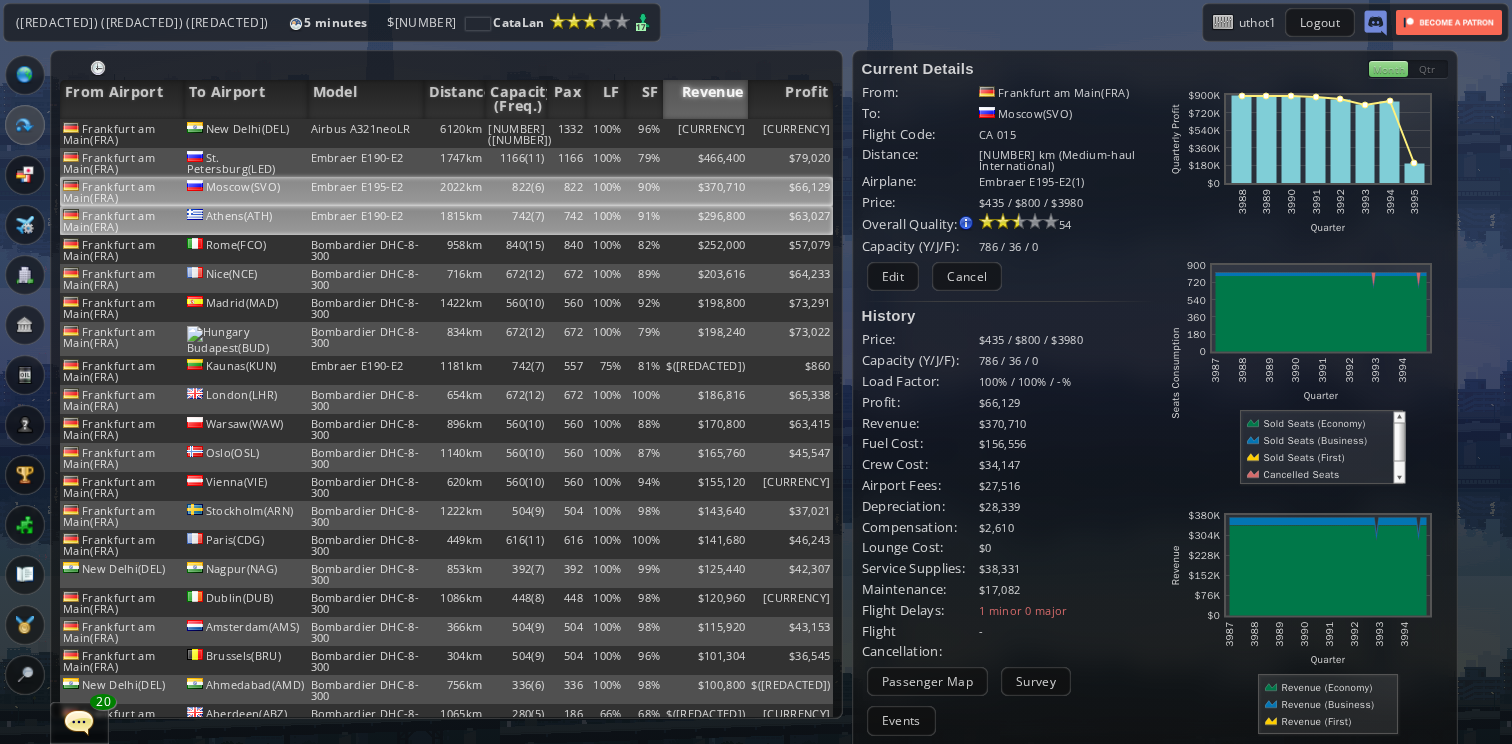 click on "$296,800" at bounding box center (705, 133) 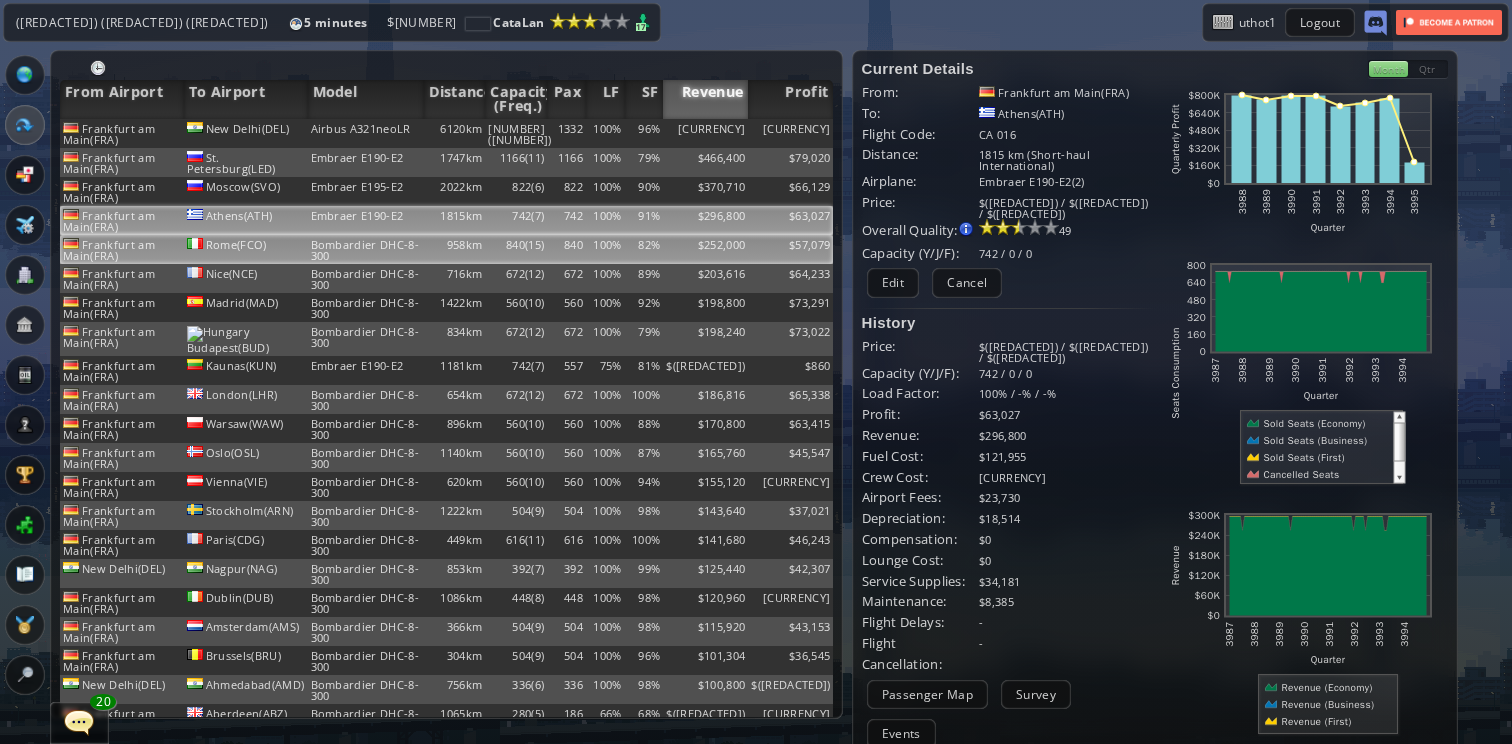 click on "$252,000" at bounding box center [705, 133] 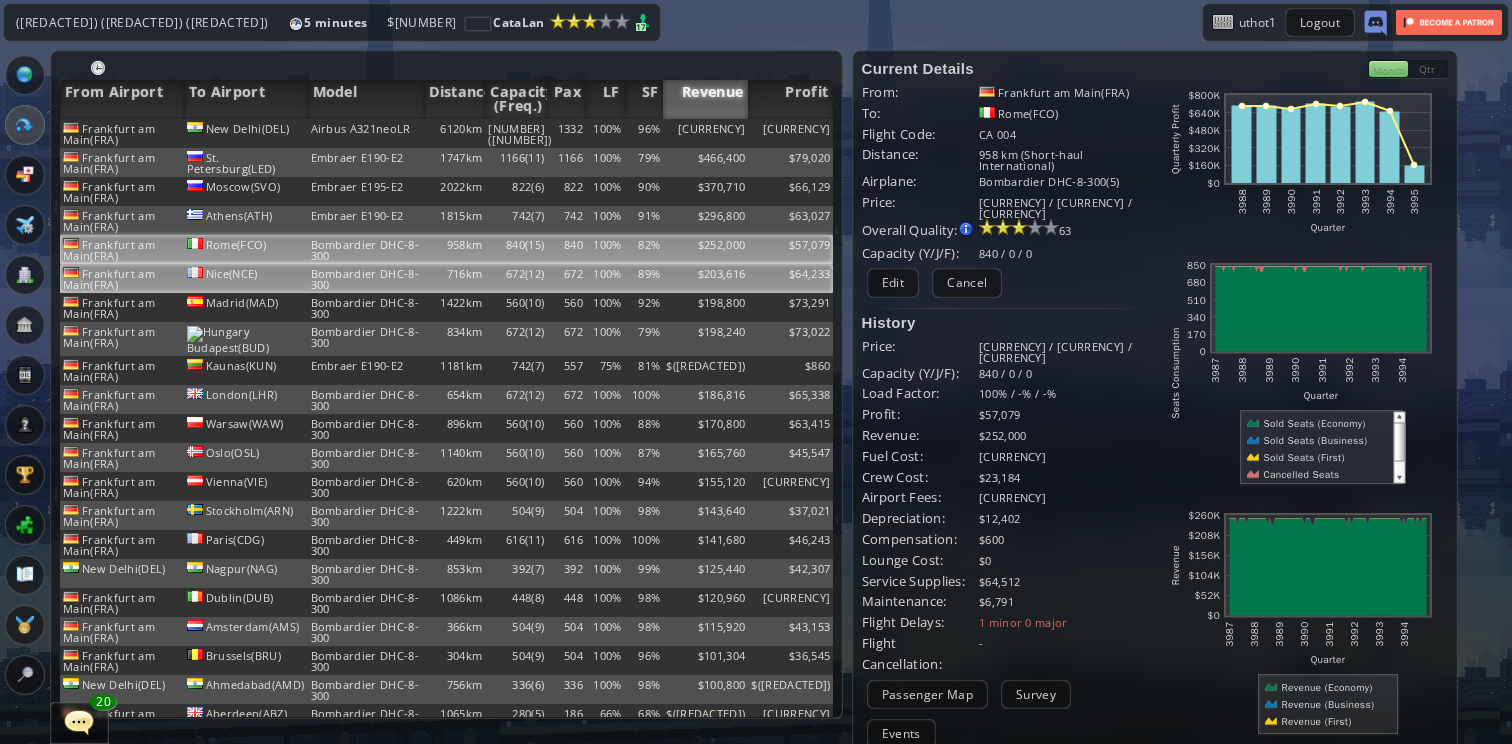 click on "$203,616" at bounding box center [705, 133] 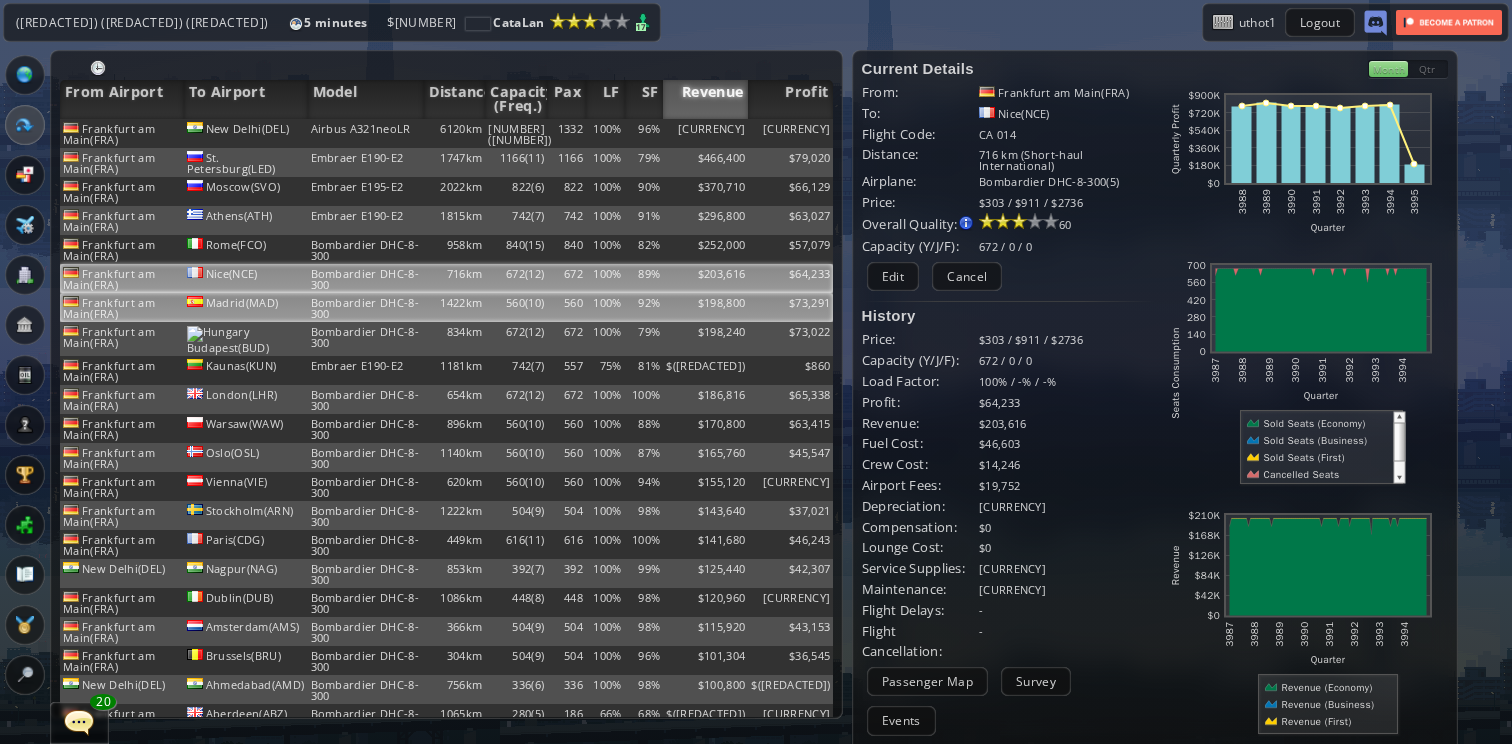 click on "$198,800" at bounding box center [705, 133] 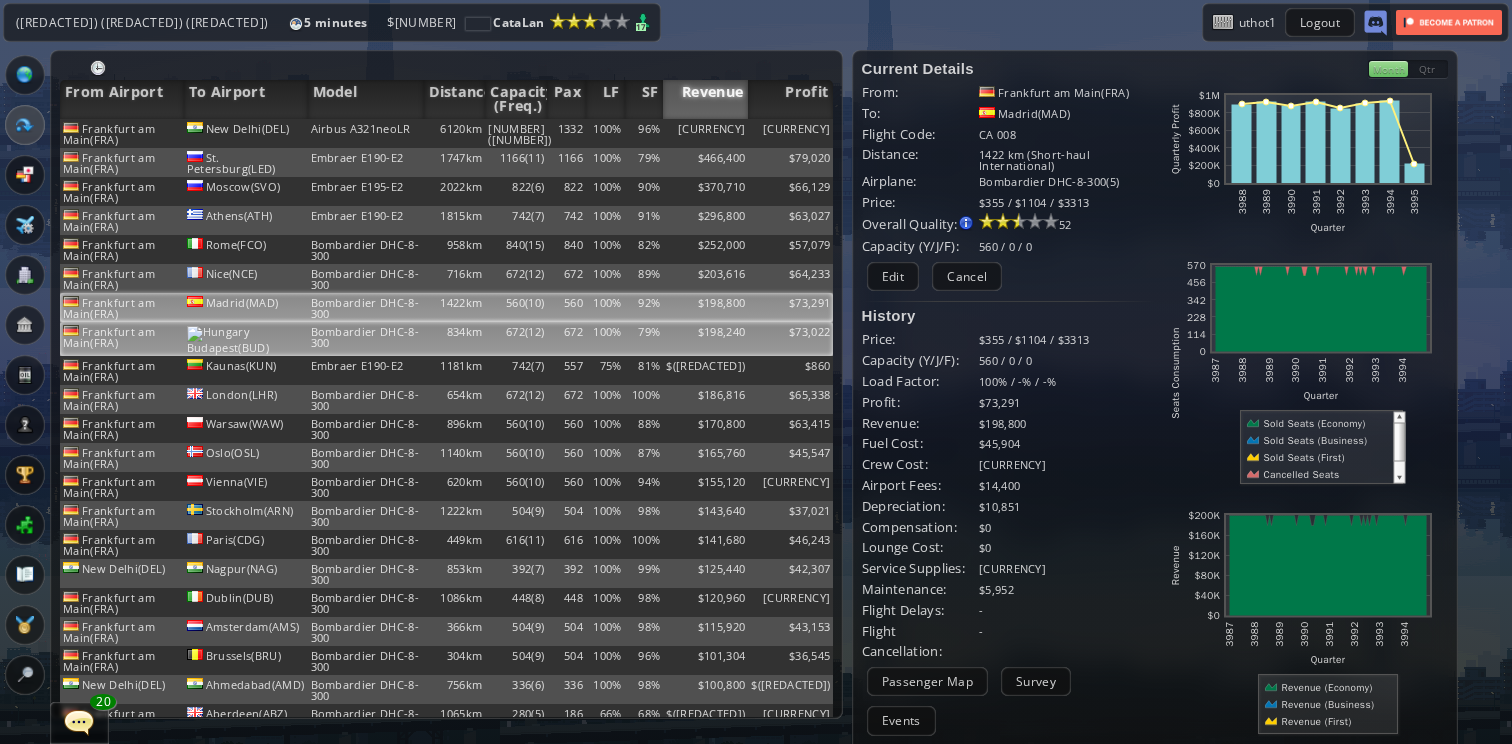 click on "$198,240" at bounding box center (705, 133) 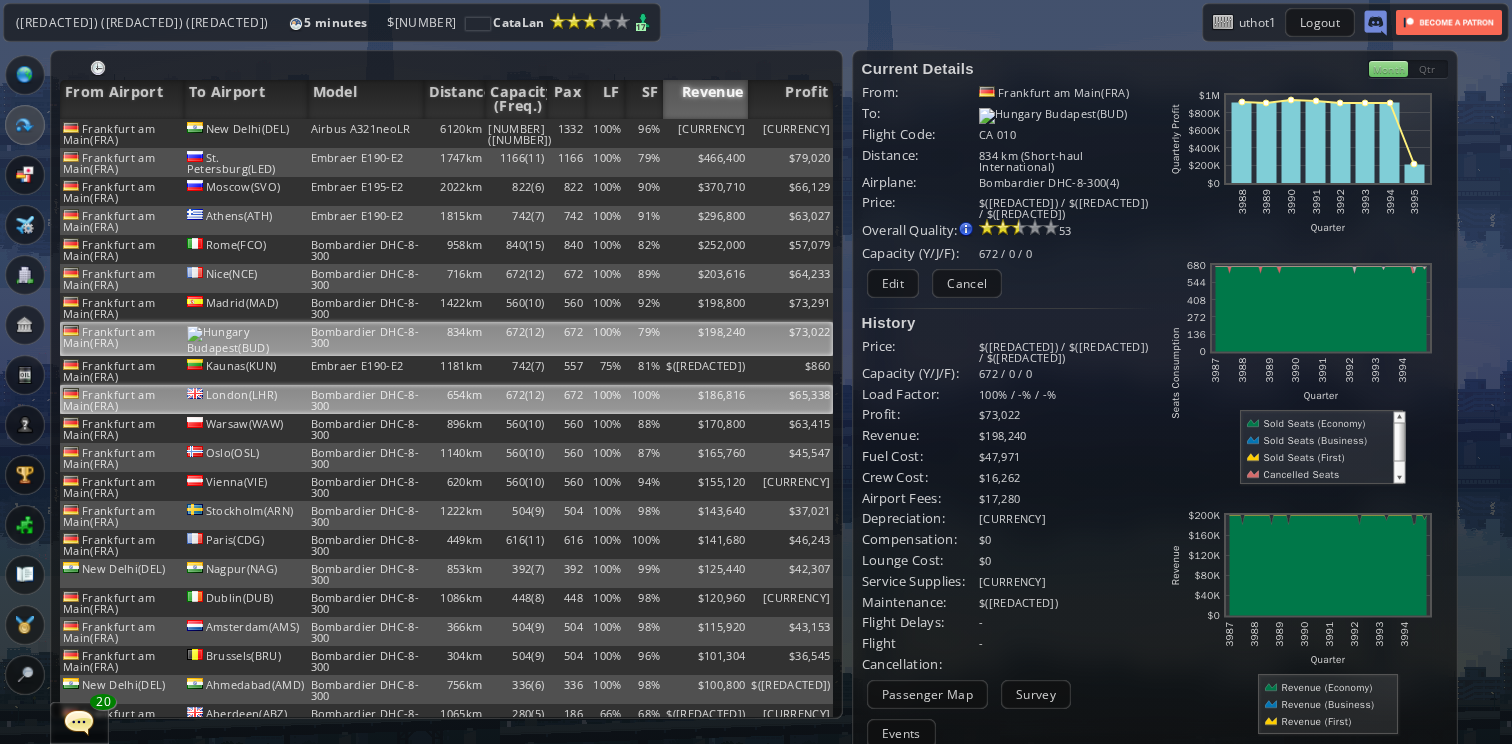 click on "$186,816" at bounding box center [705, 133] 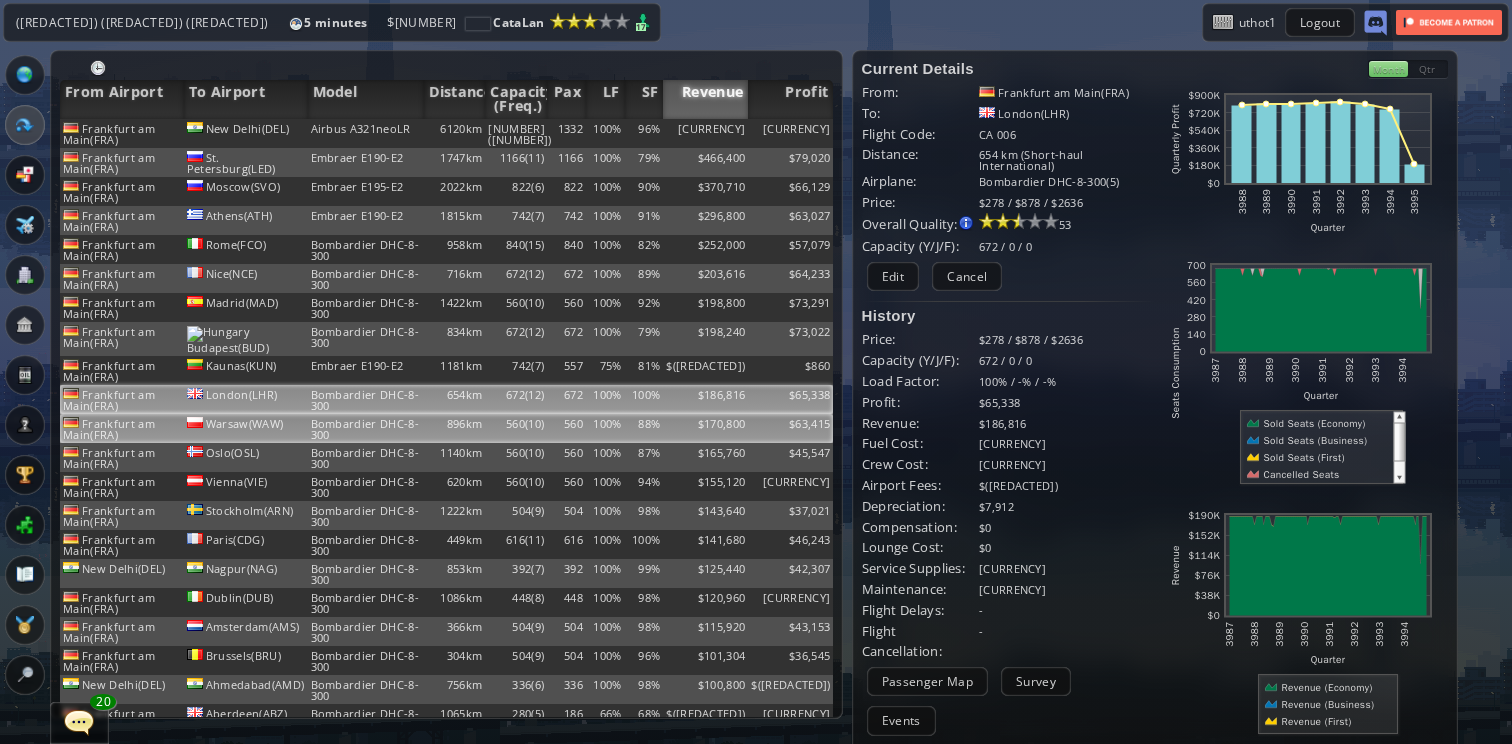 click on "$170,800" at bounding box center [705, 133] 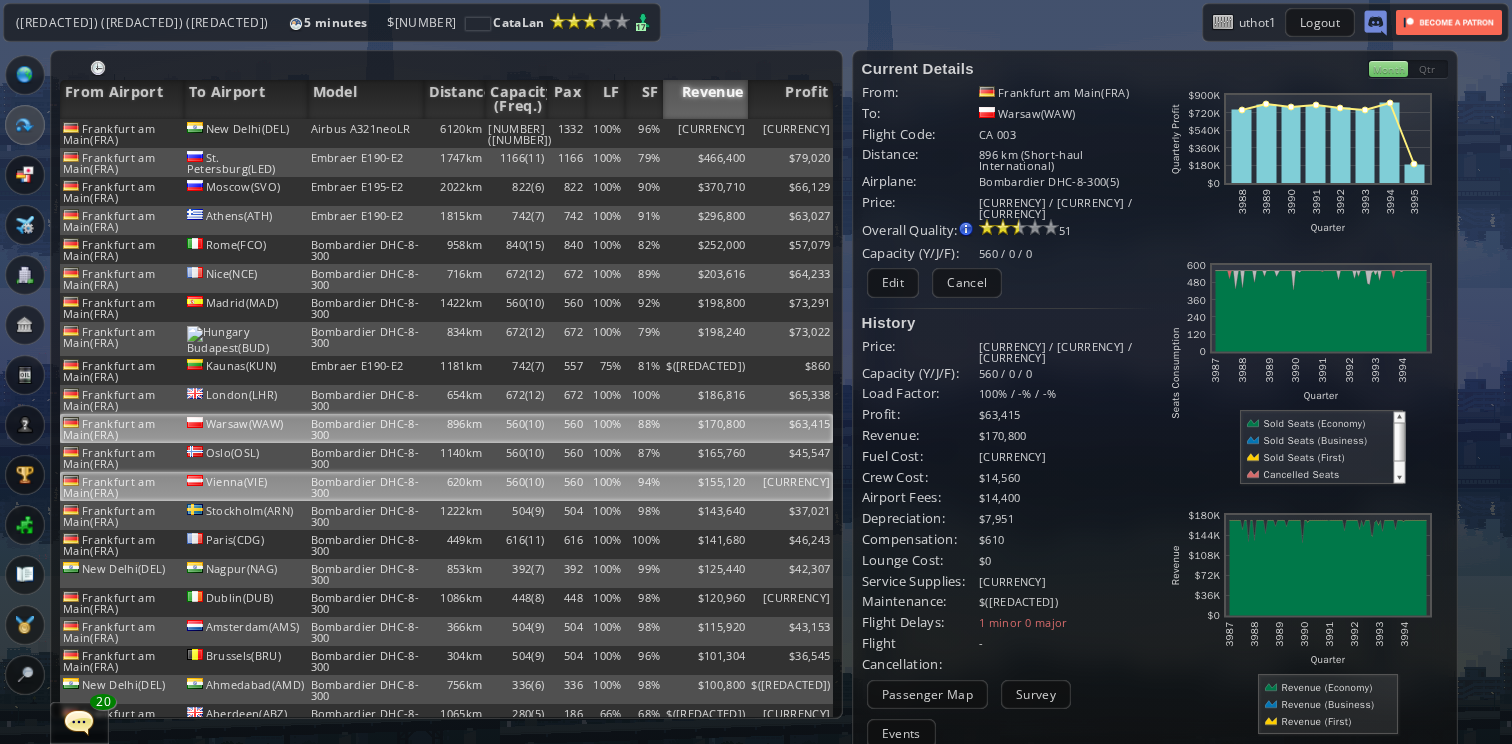 click on "$155,120" at bounding box center [705, 133] 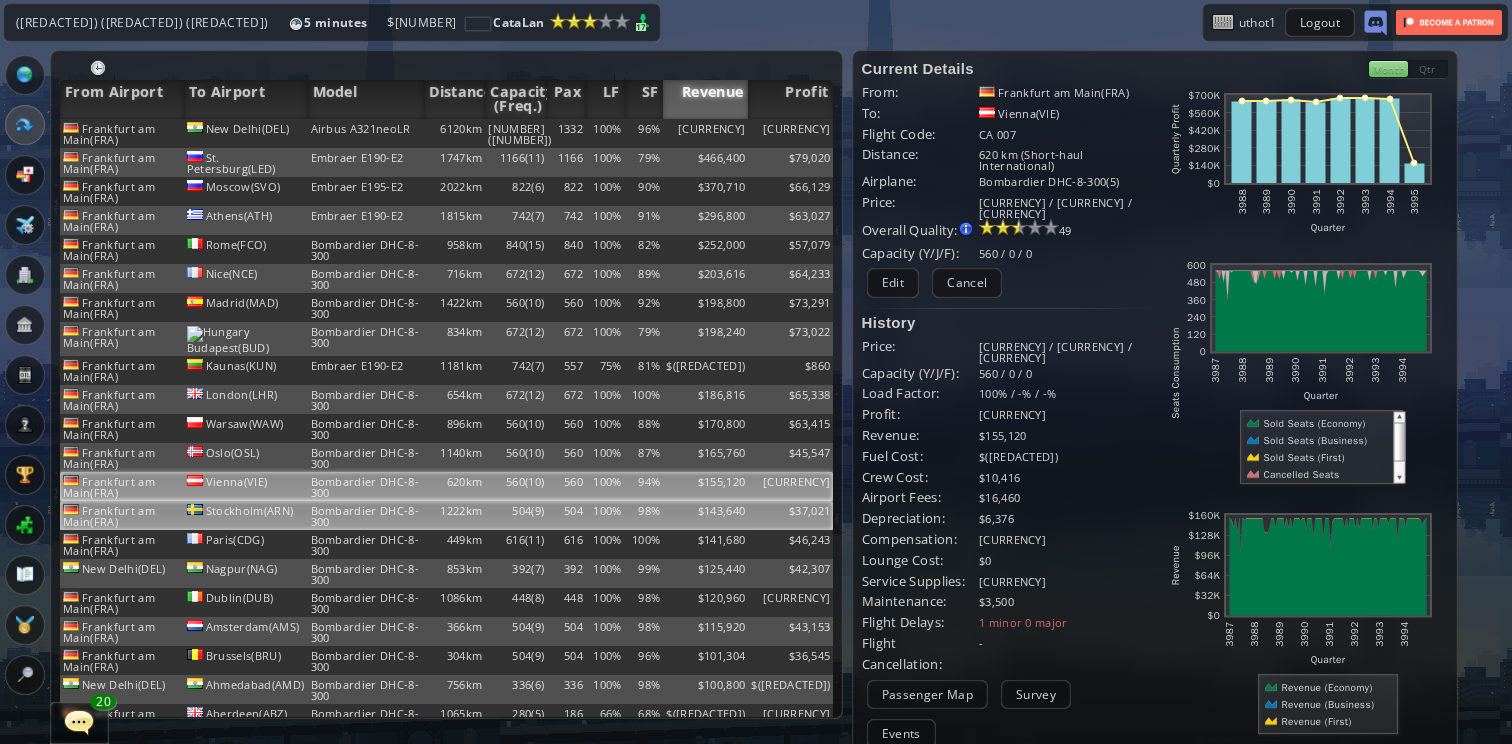 click on "$143,640" at bounding box center [705, 133] 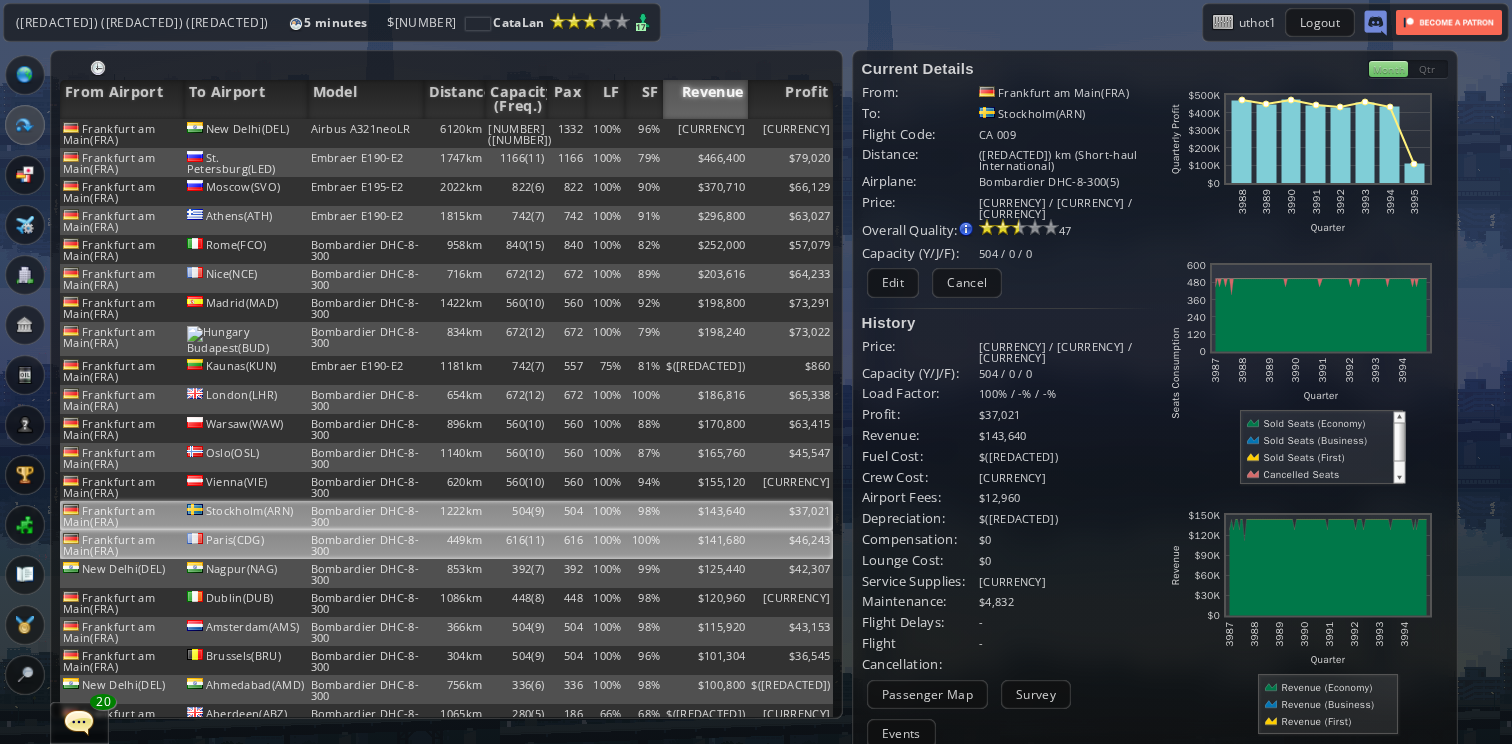 click on "$141,680" at bounding box center (705, 133) 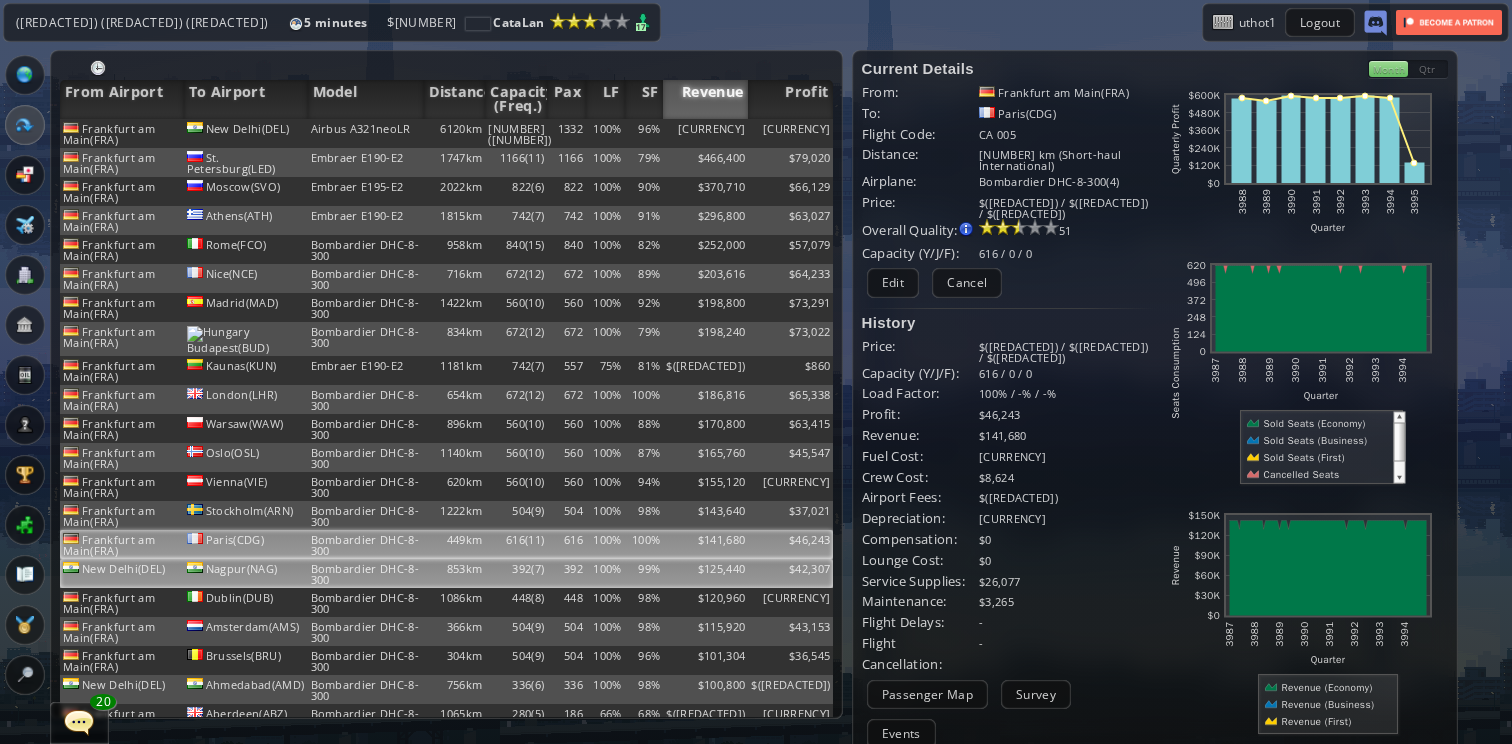 click on "$125,440" at bounding box center [705, 133] 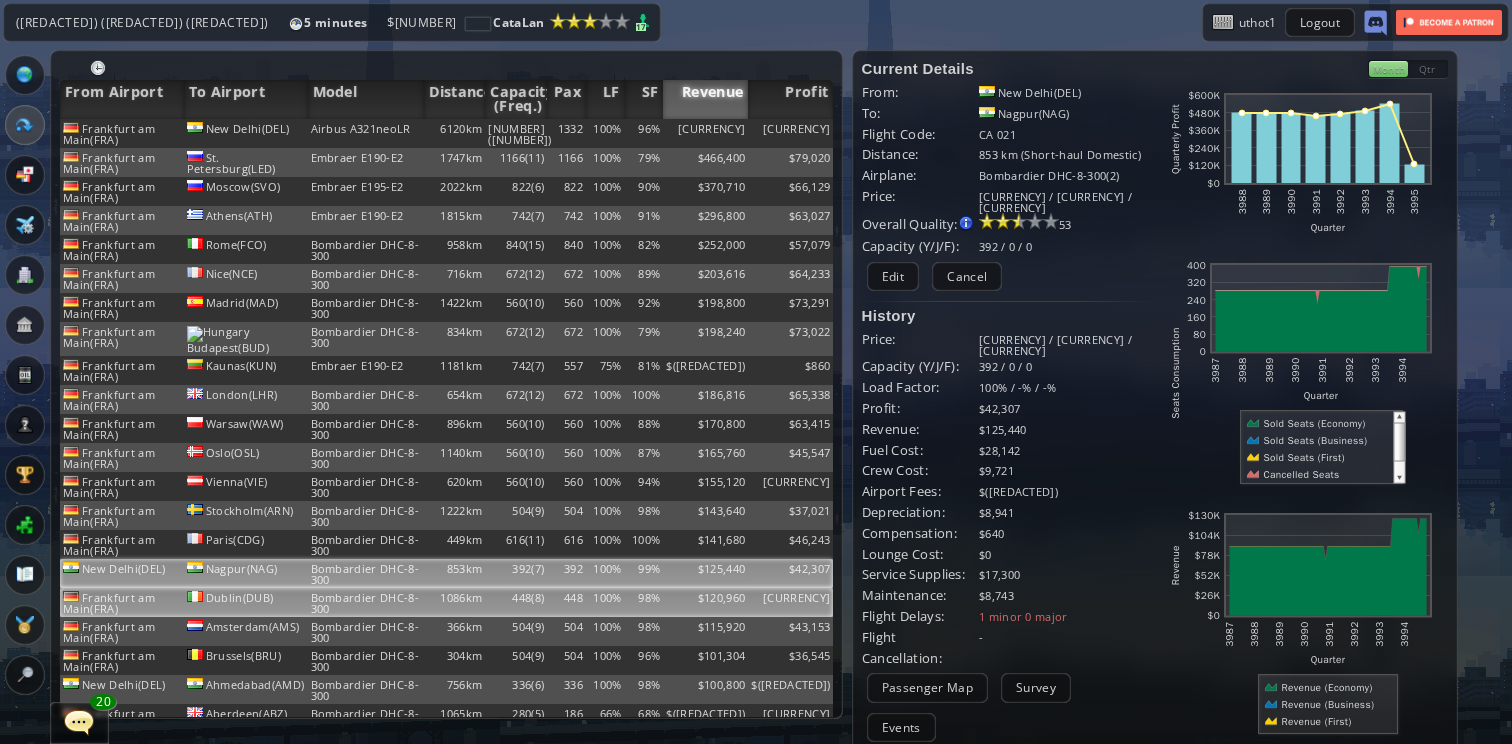 click on "$120,960" at bounding box center [705, 133] 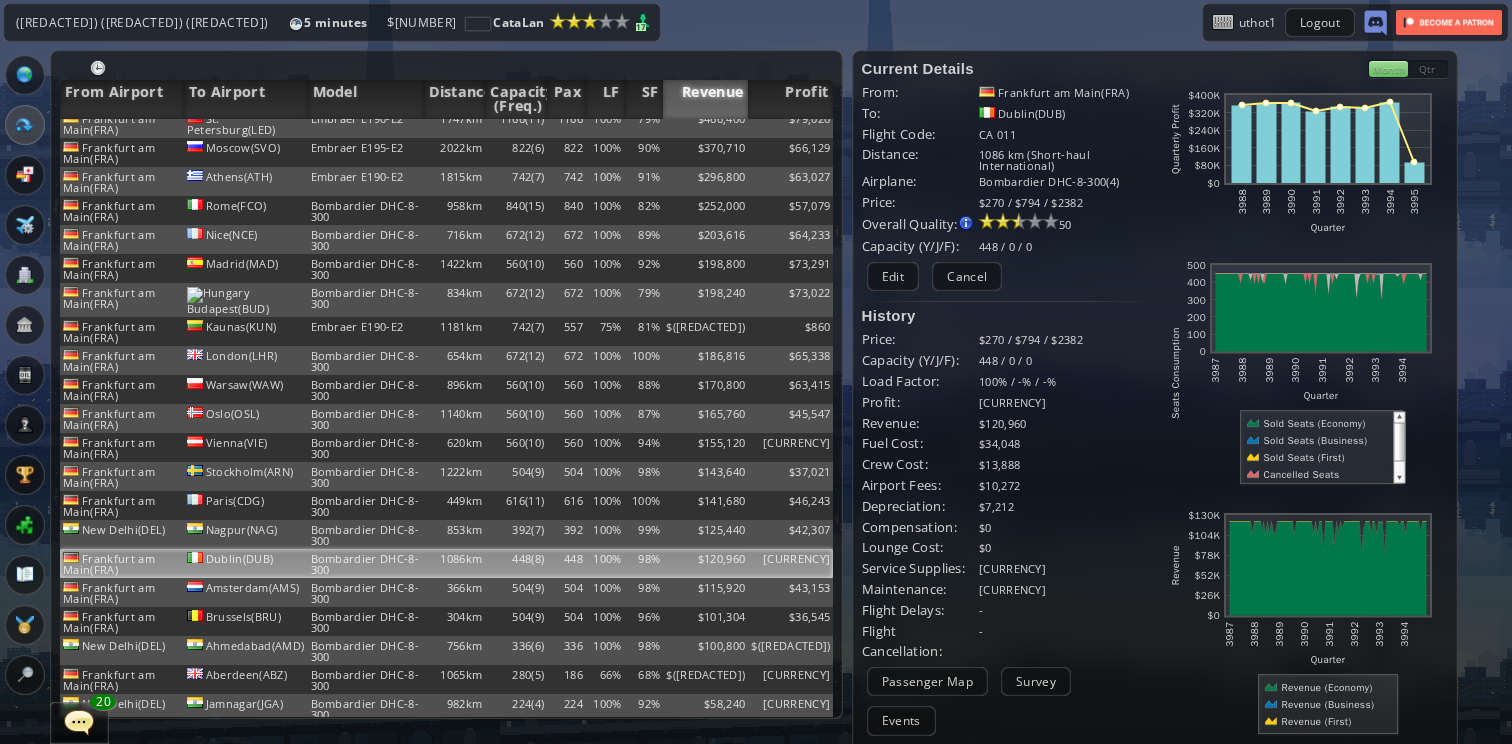 scroll, scrollTop: 50, scrollLeft: 0, axis: vertical 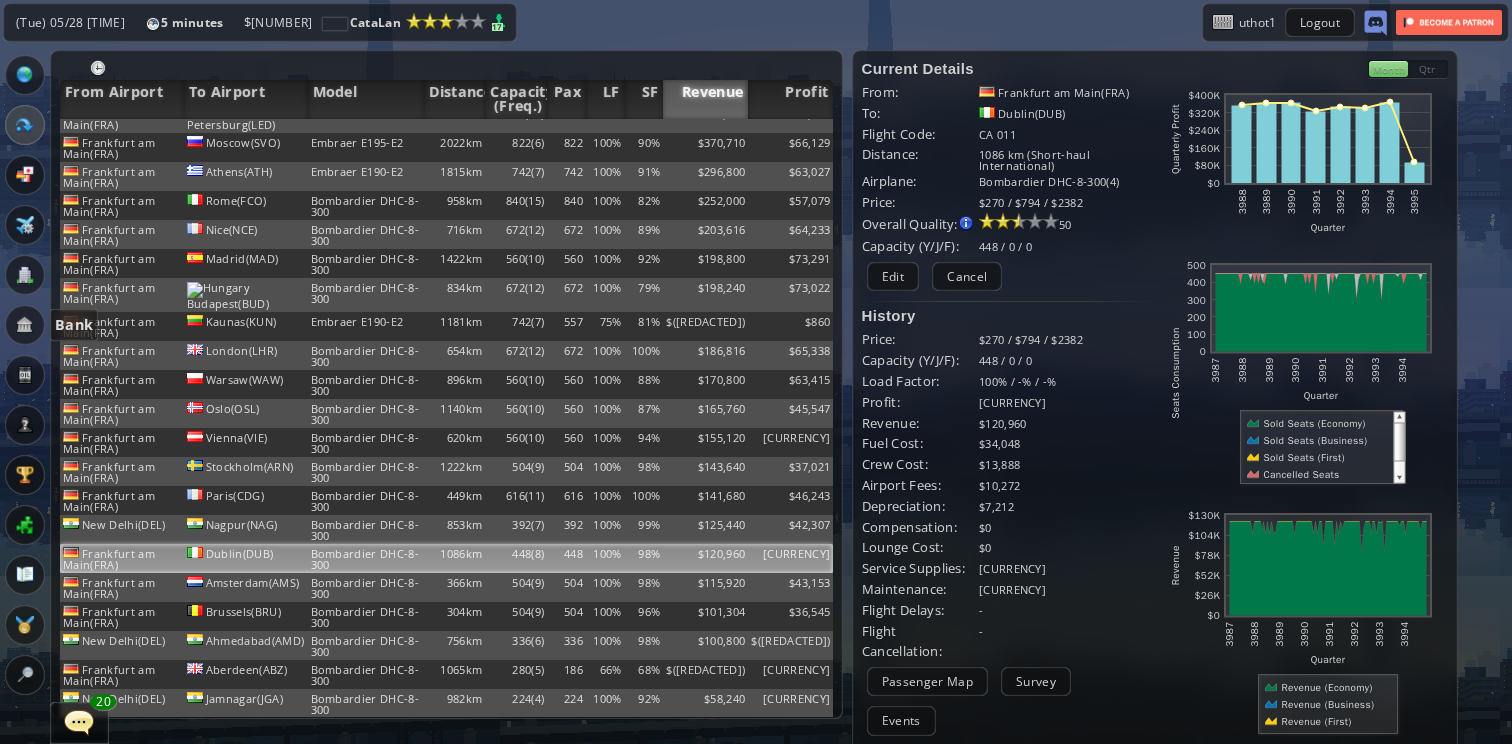 click at bounding box center [25, 325] 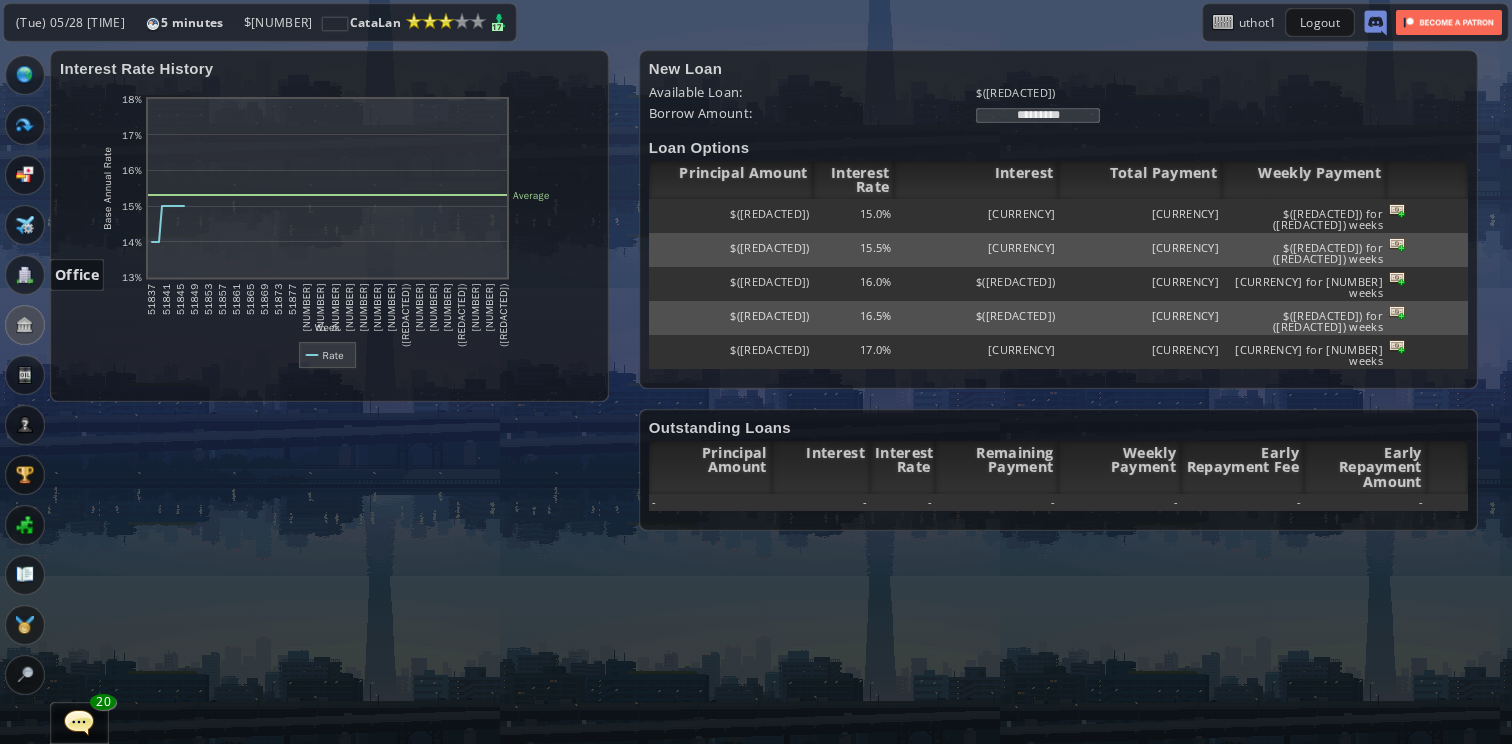 click at bounding box center (25, 275) 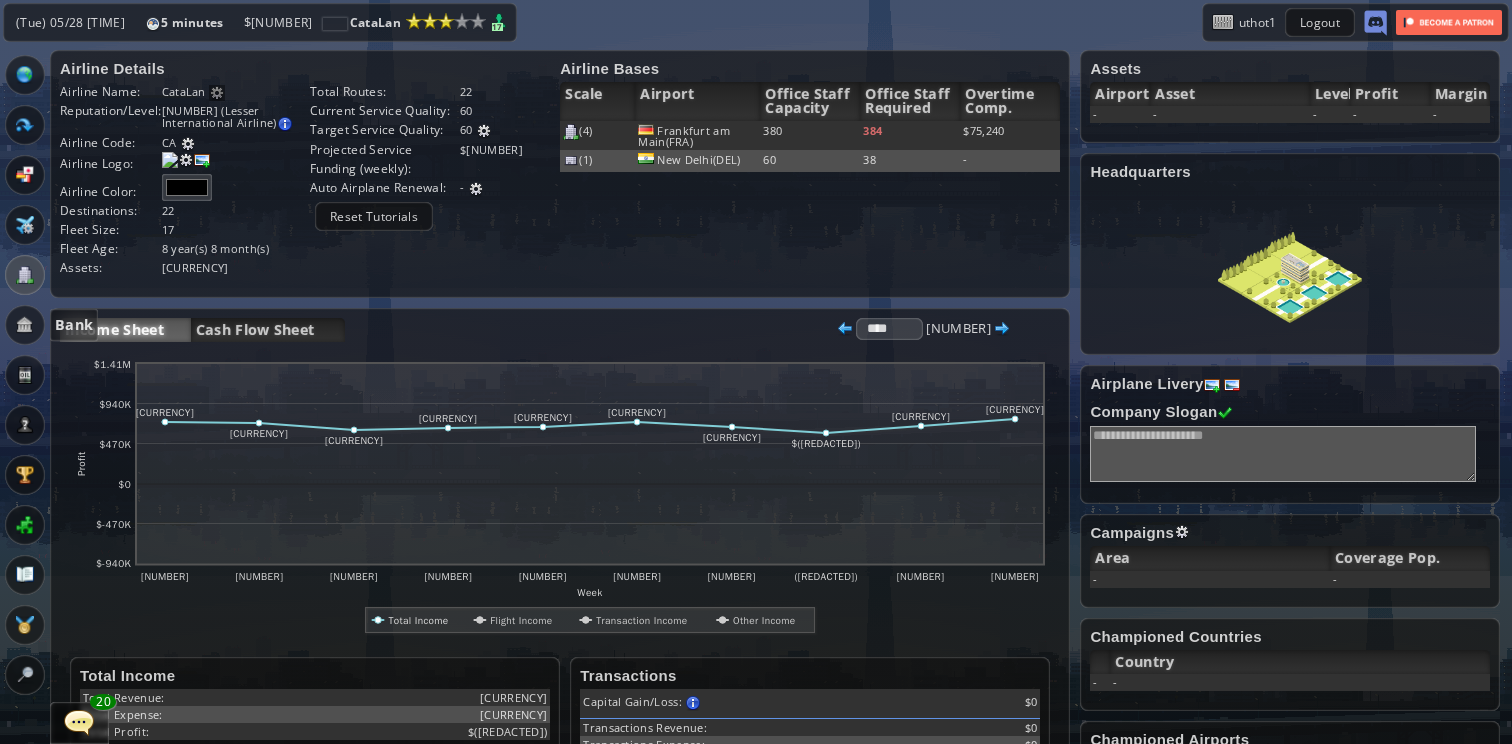 click at bounding box center [25, 325] 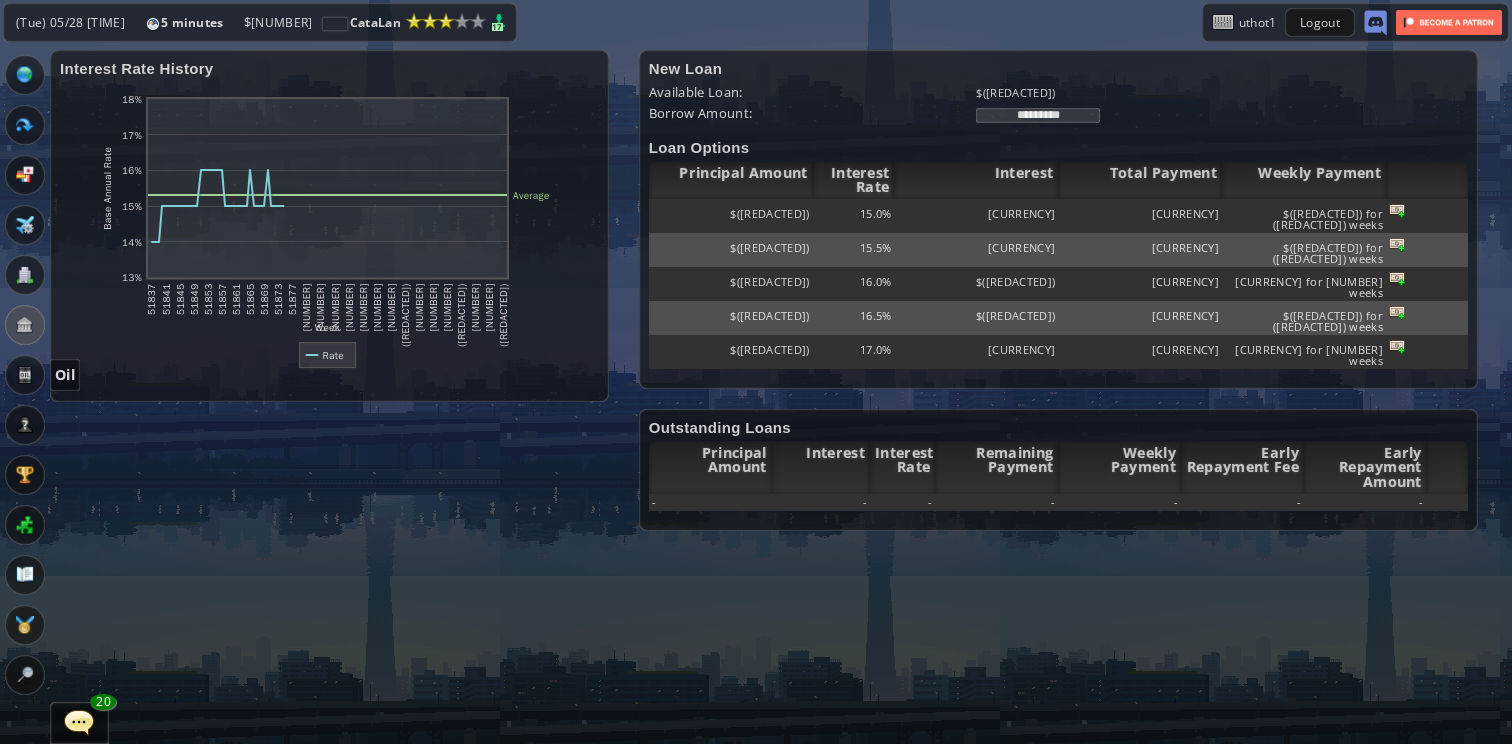 click at bounding box center (25, 375) 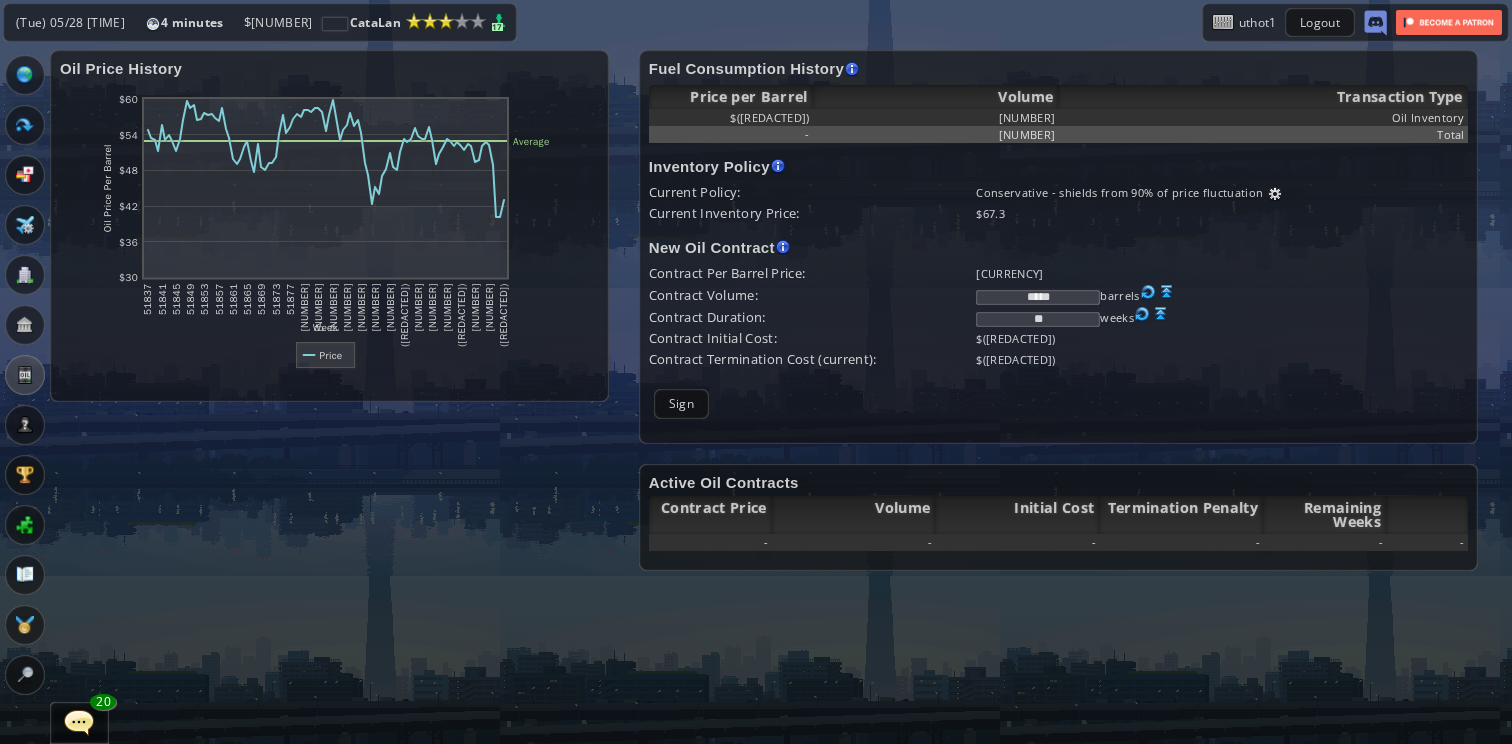 click at bounding box center (1167, 292) 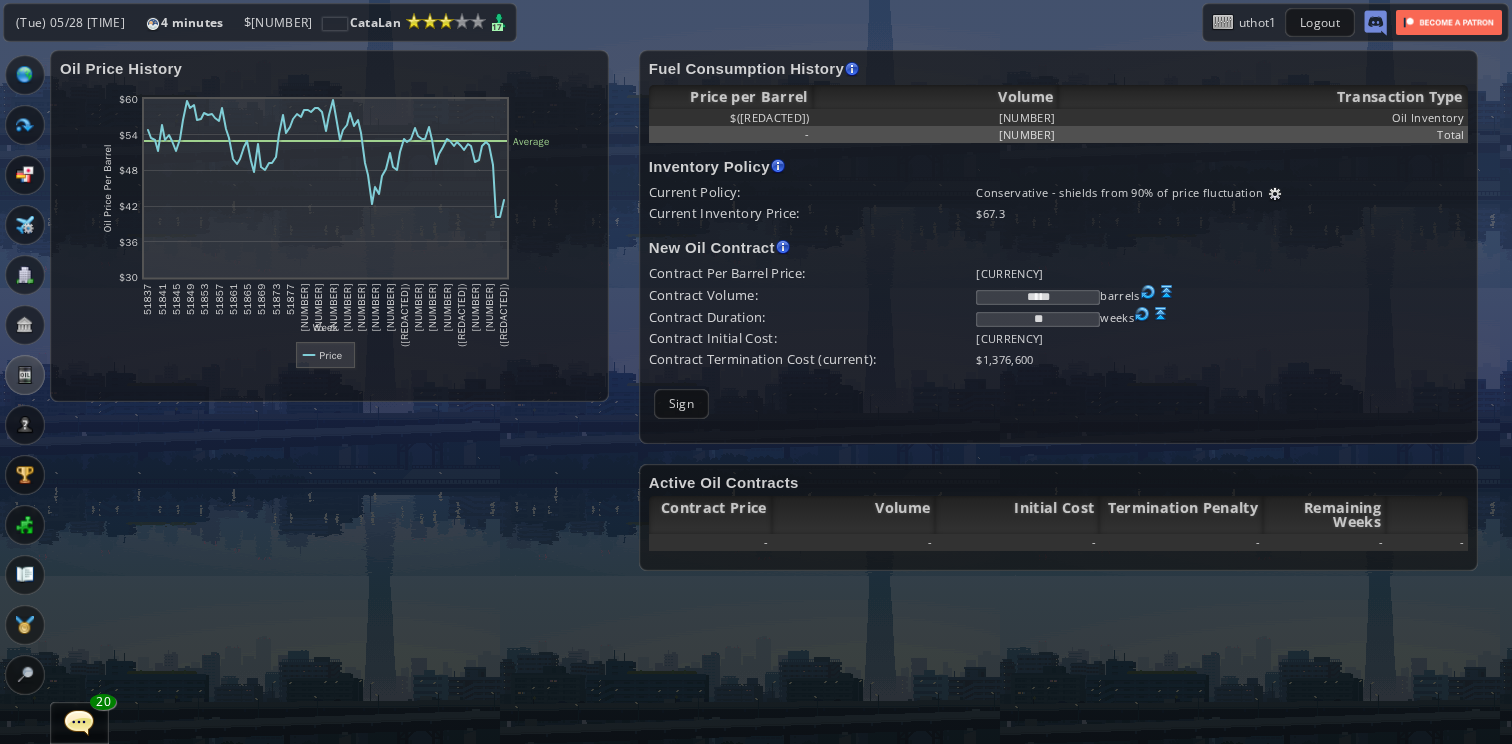 click at bounding box center [1167, 292] 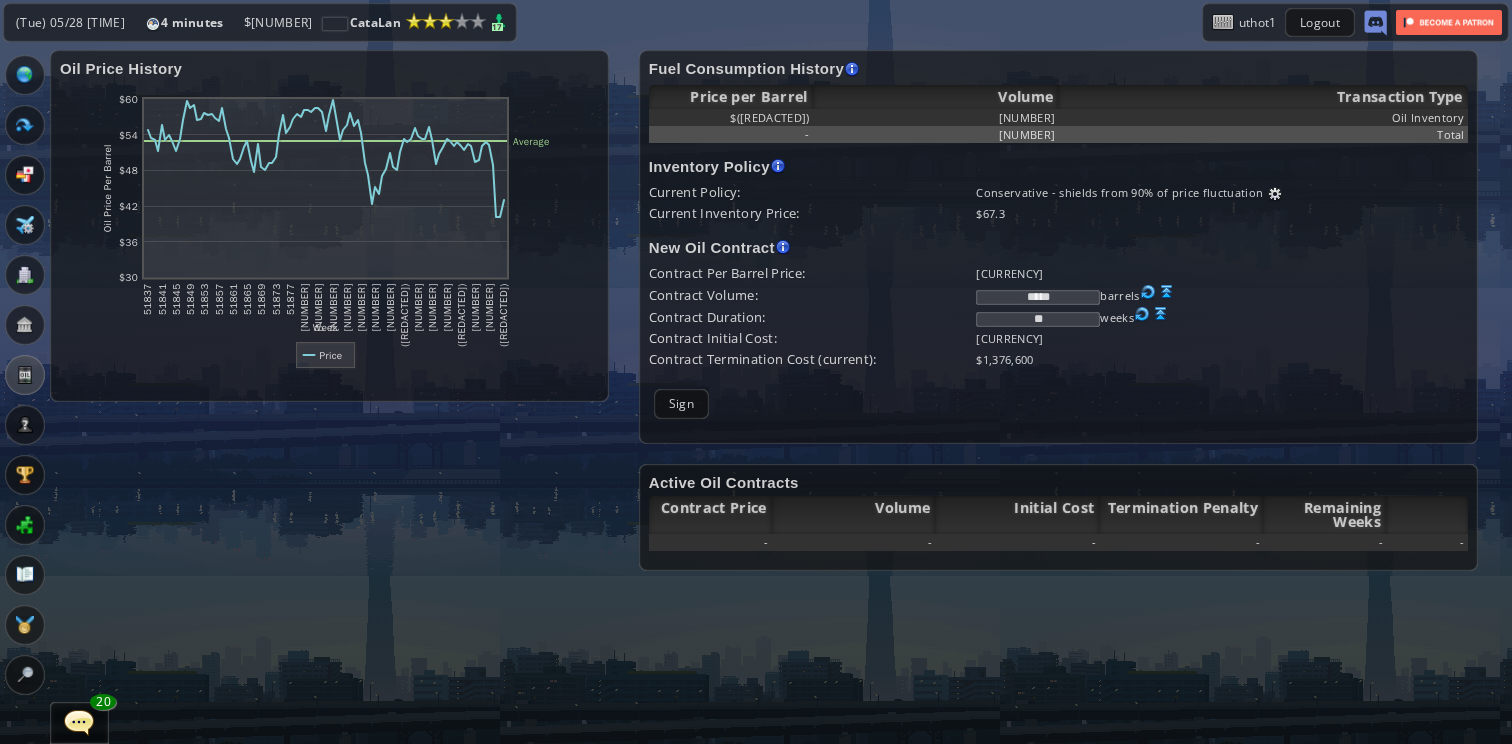 click at bounding box center (1167, 292) 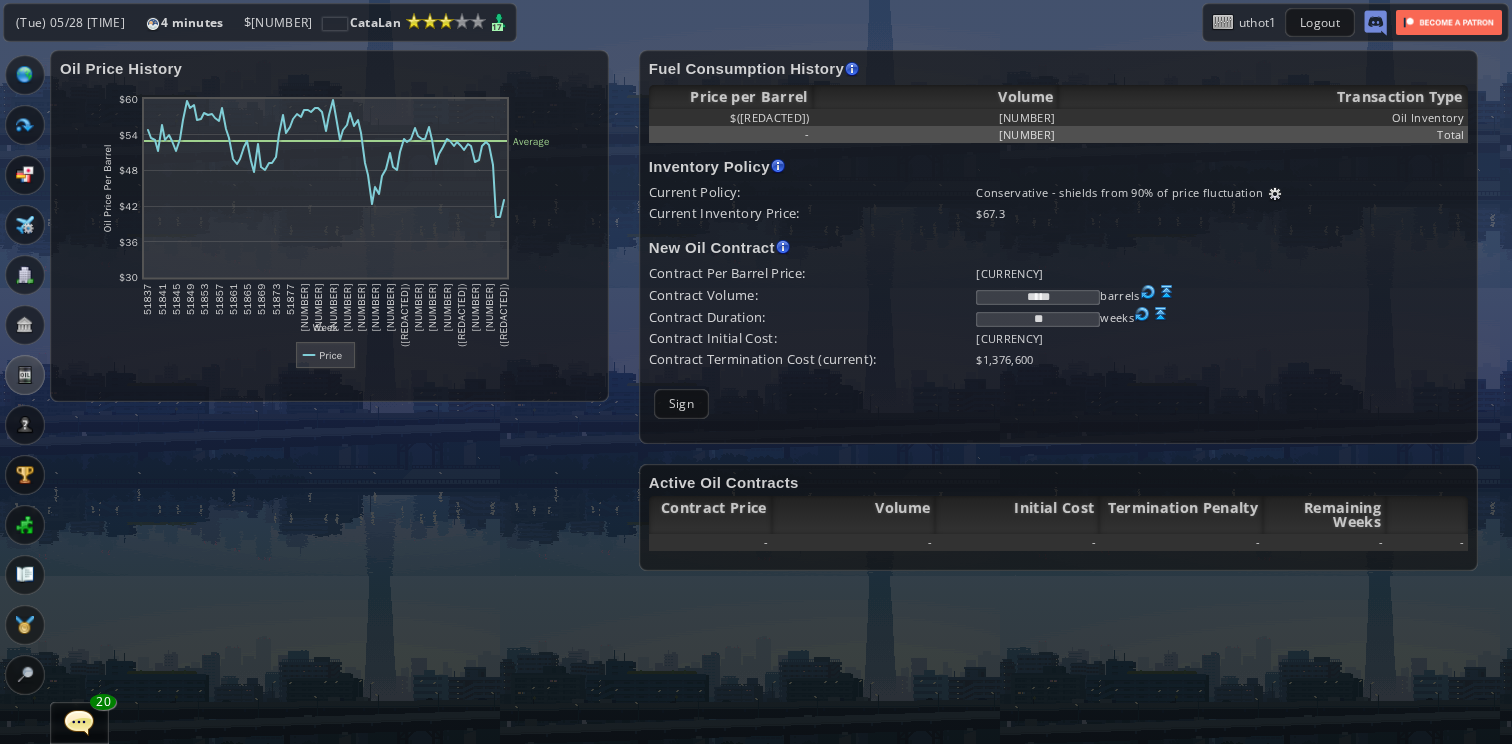 click at bounding box center [1167, 292] 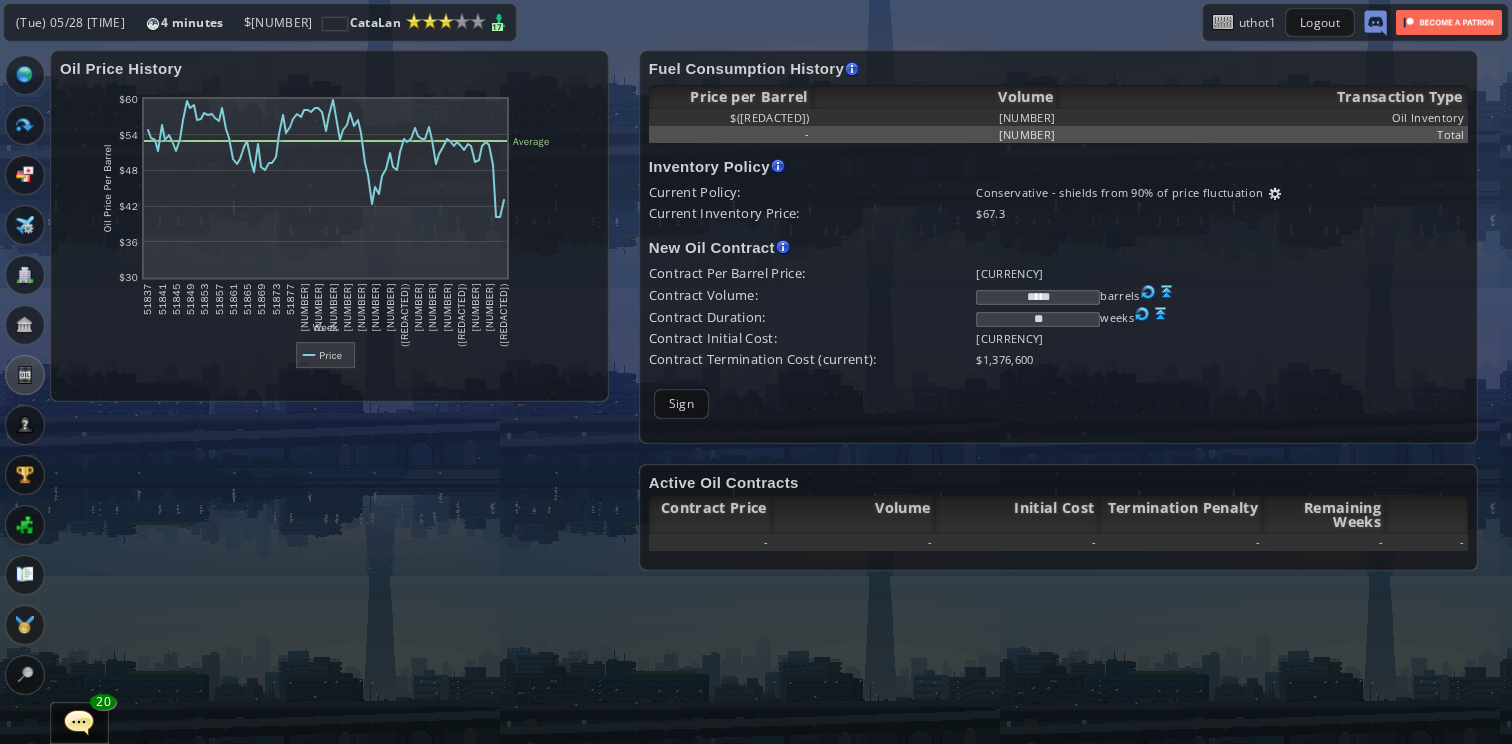 click at bounding box center (1167, 292) 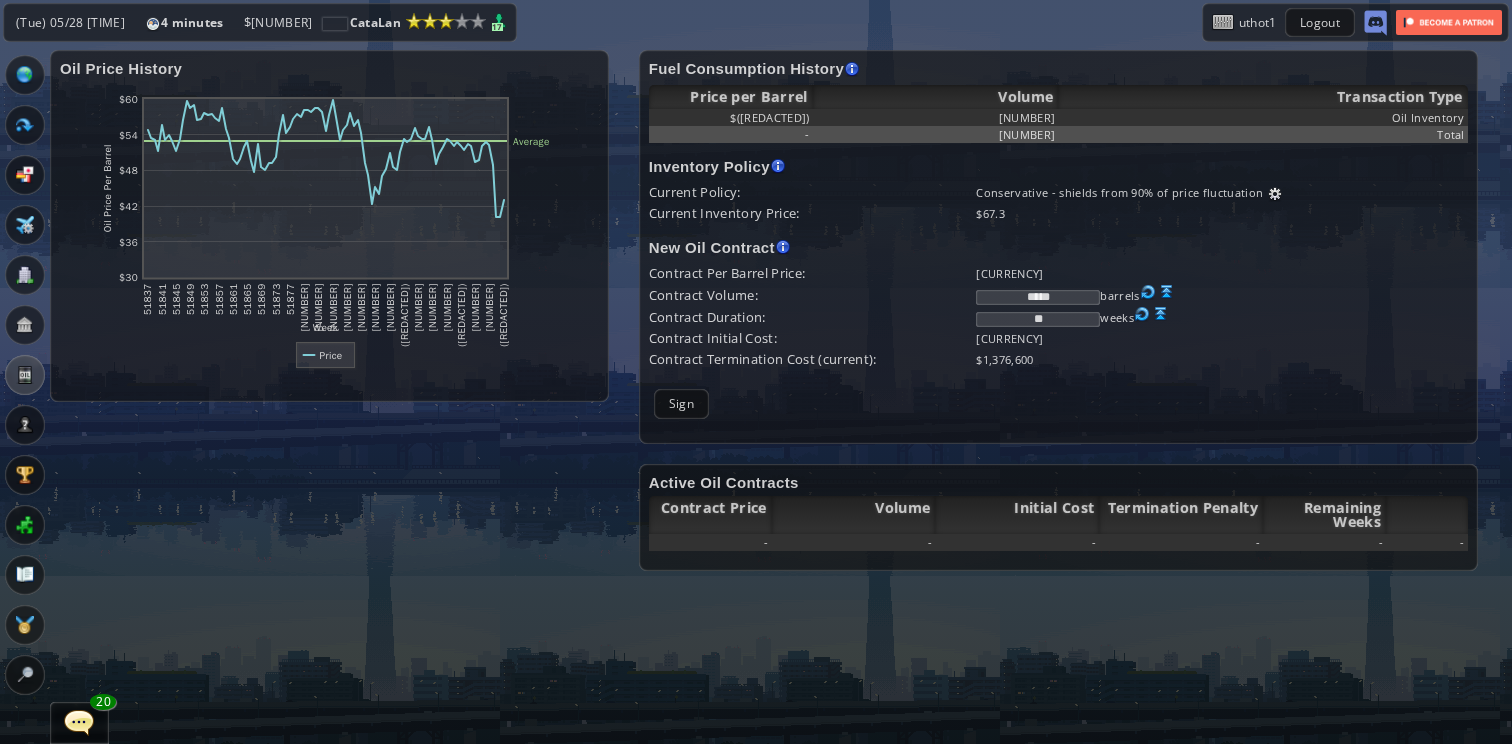 click at bounding box center [1167, 292] 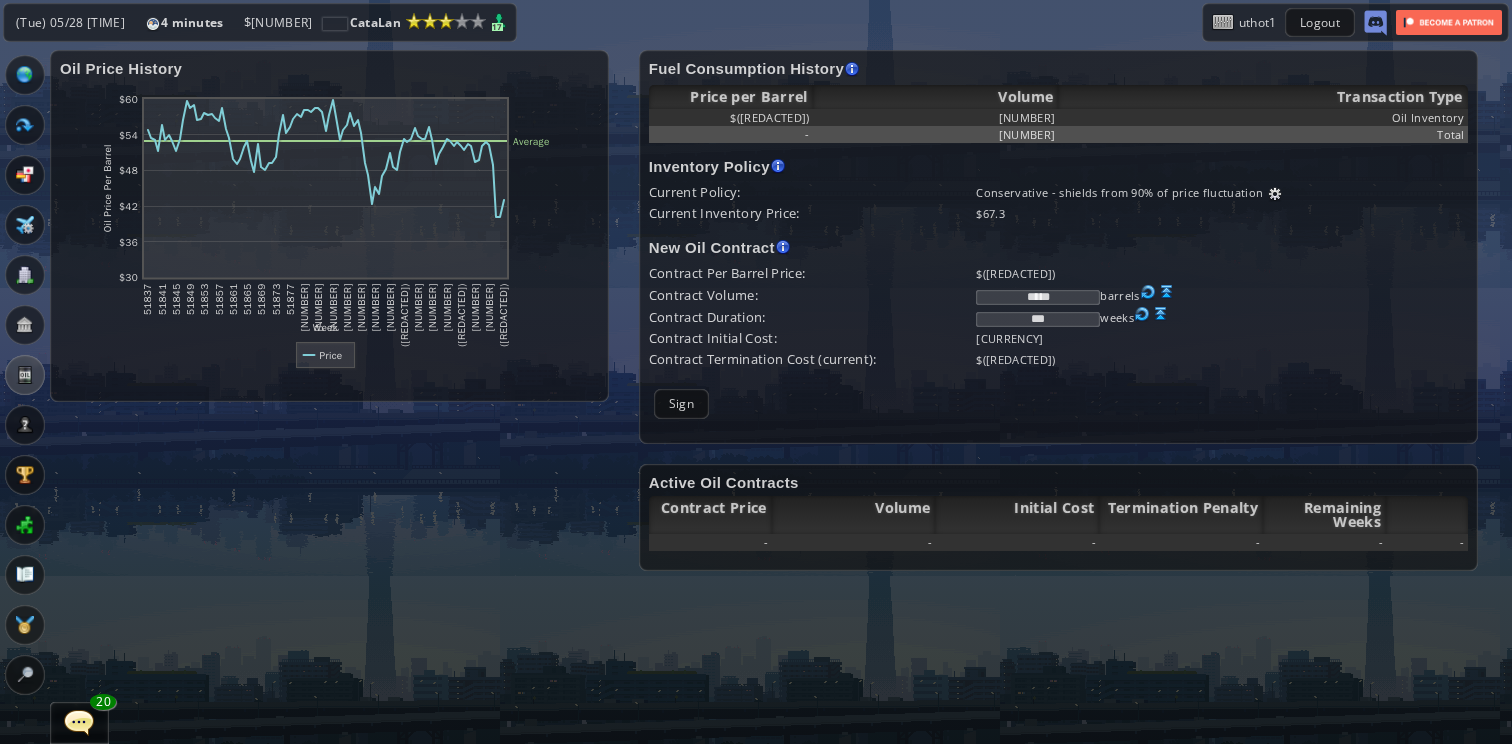 click at bounding box center [1275, 194] 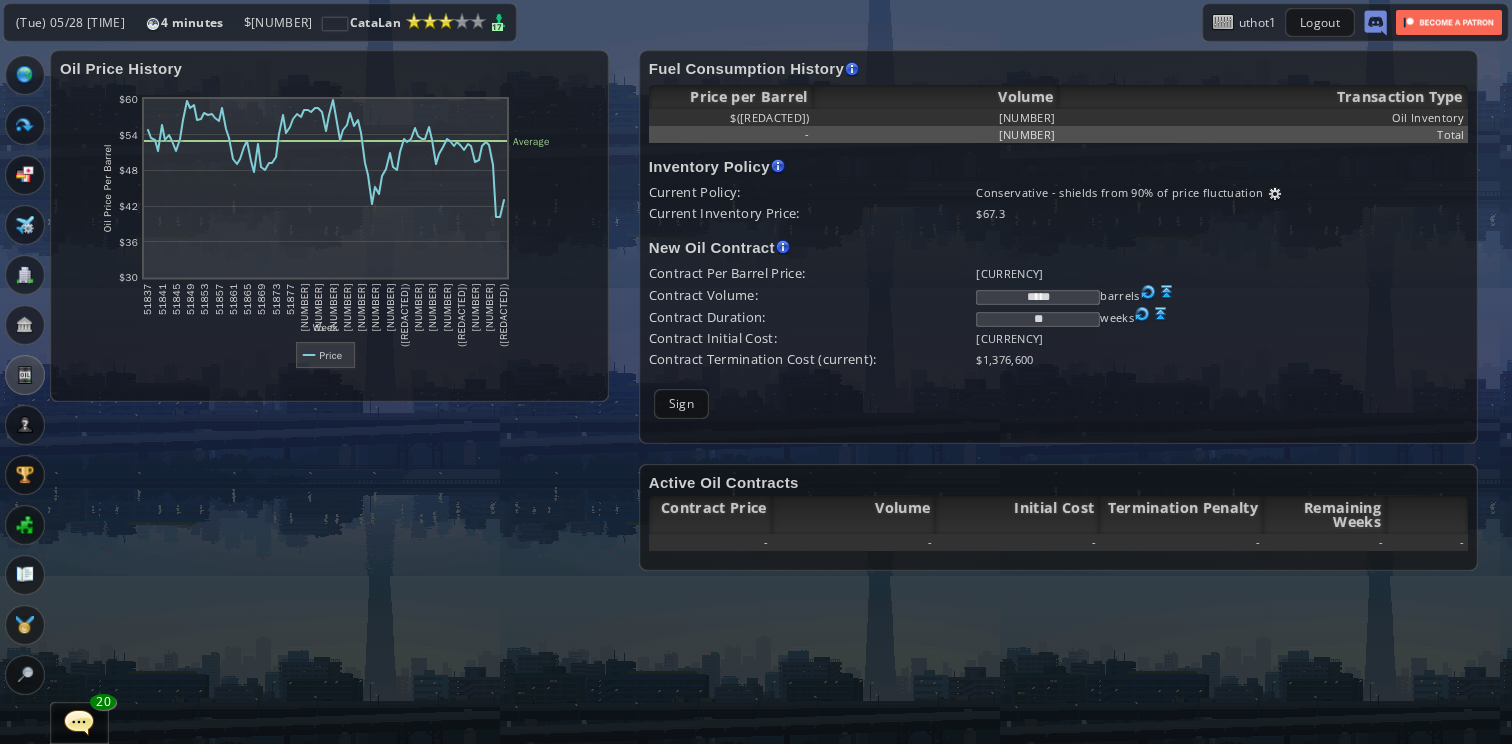 click at bounding box center [1167, 292] 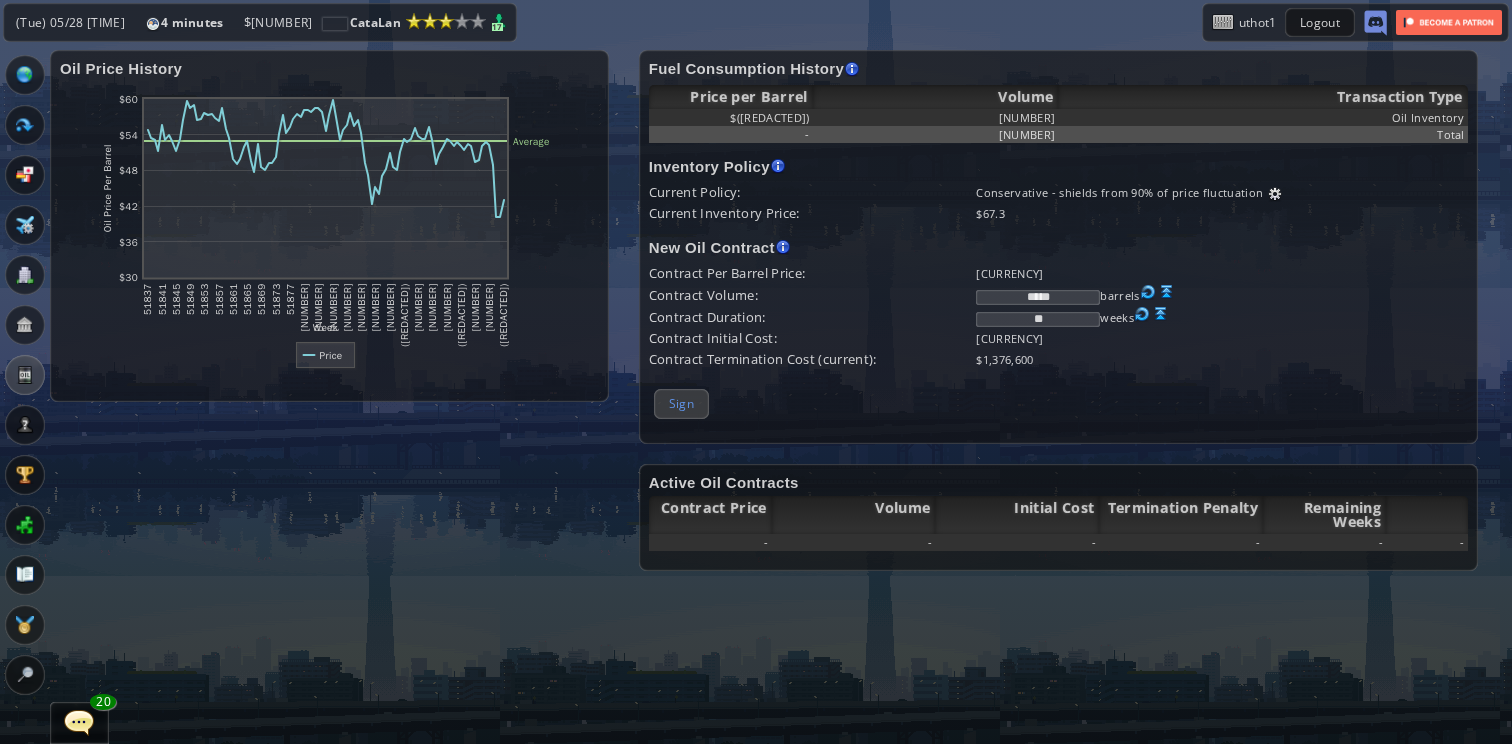 click on "Sign" at bounding box center (681, 403) 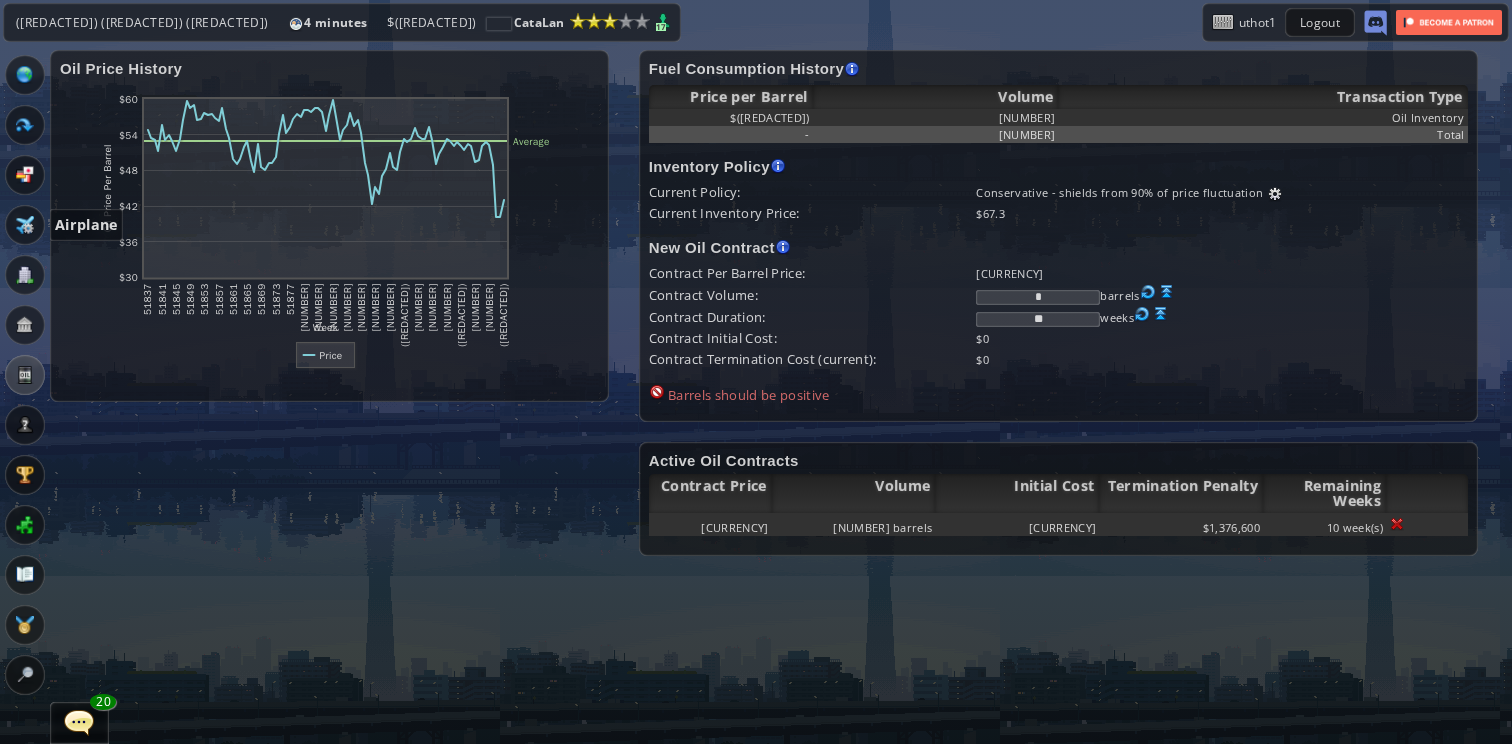 click at bounding box center (25, 225) 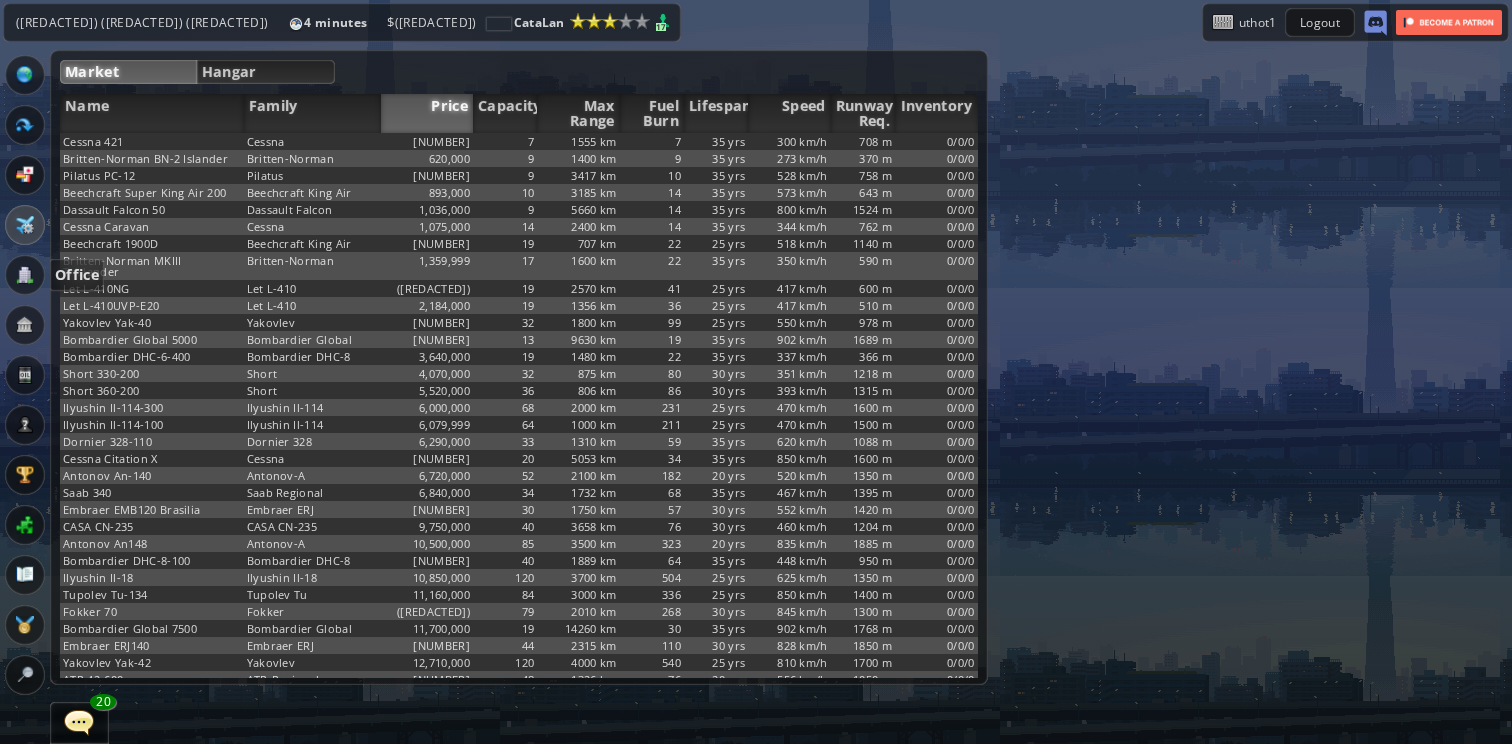 click at bounding box center [25, 275] 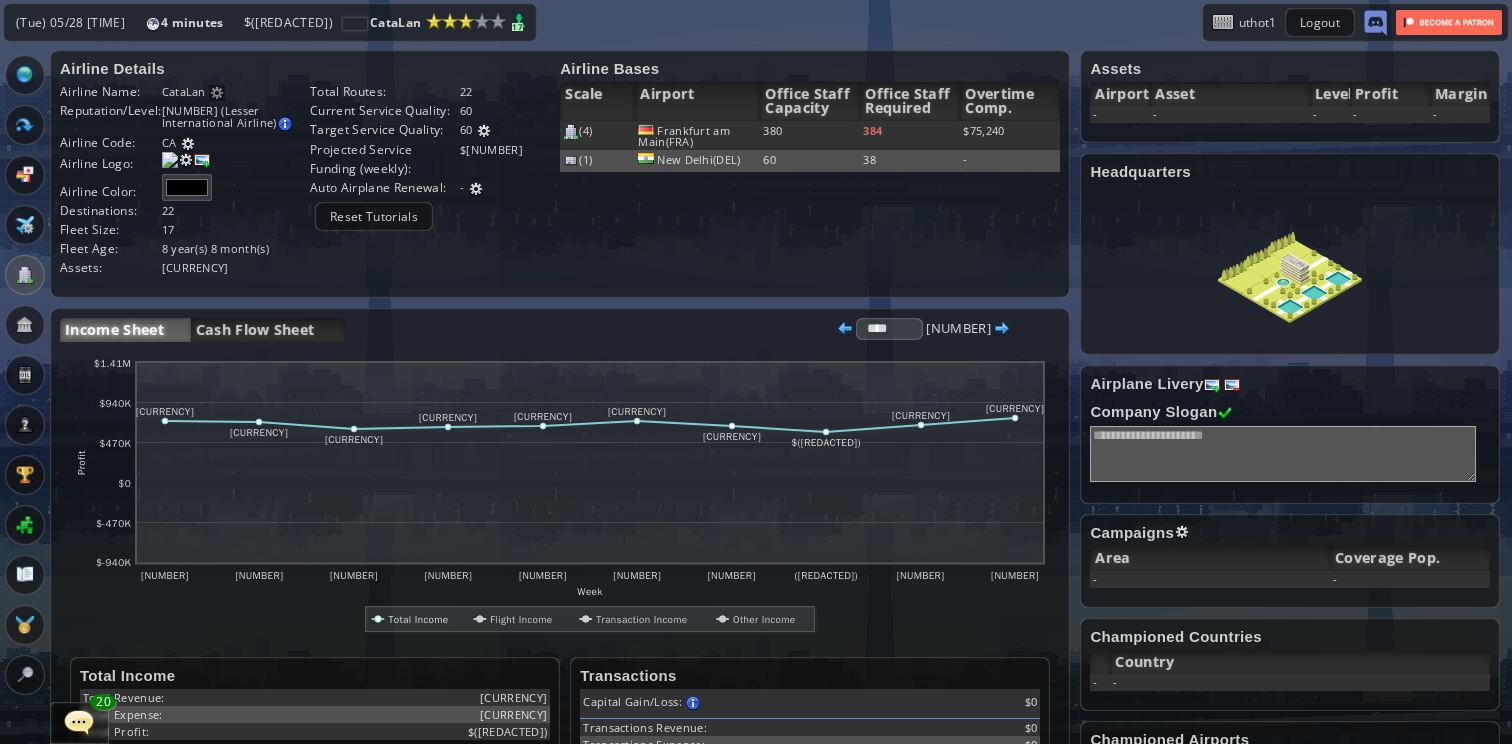 click at bounding box center (845, 329) 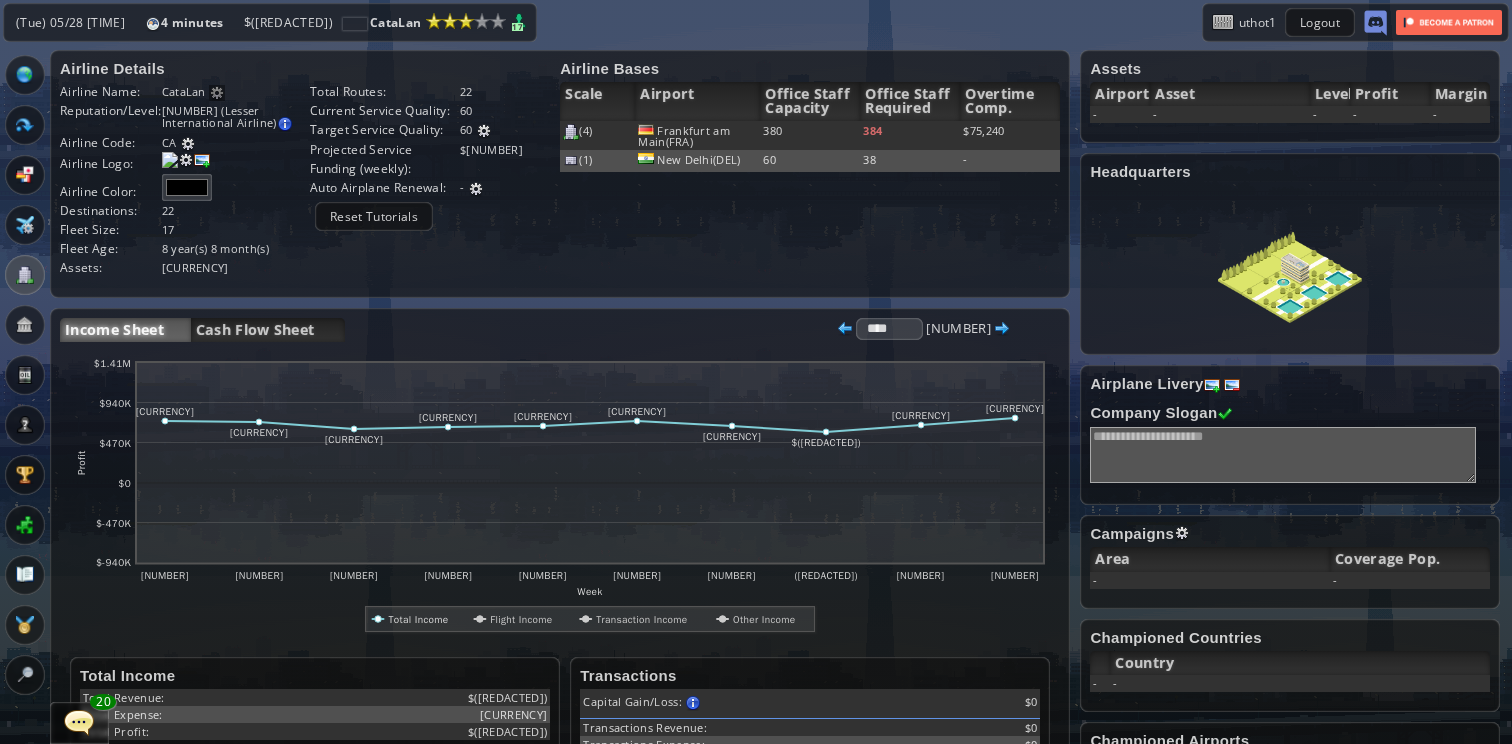 click at bounding box center [845, 329] 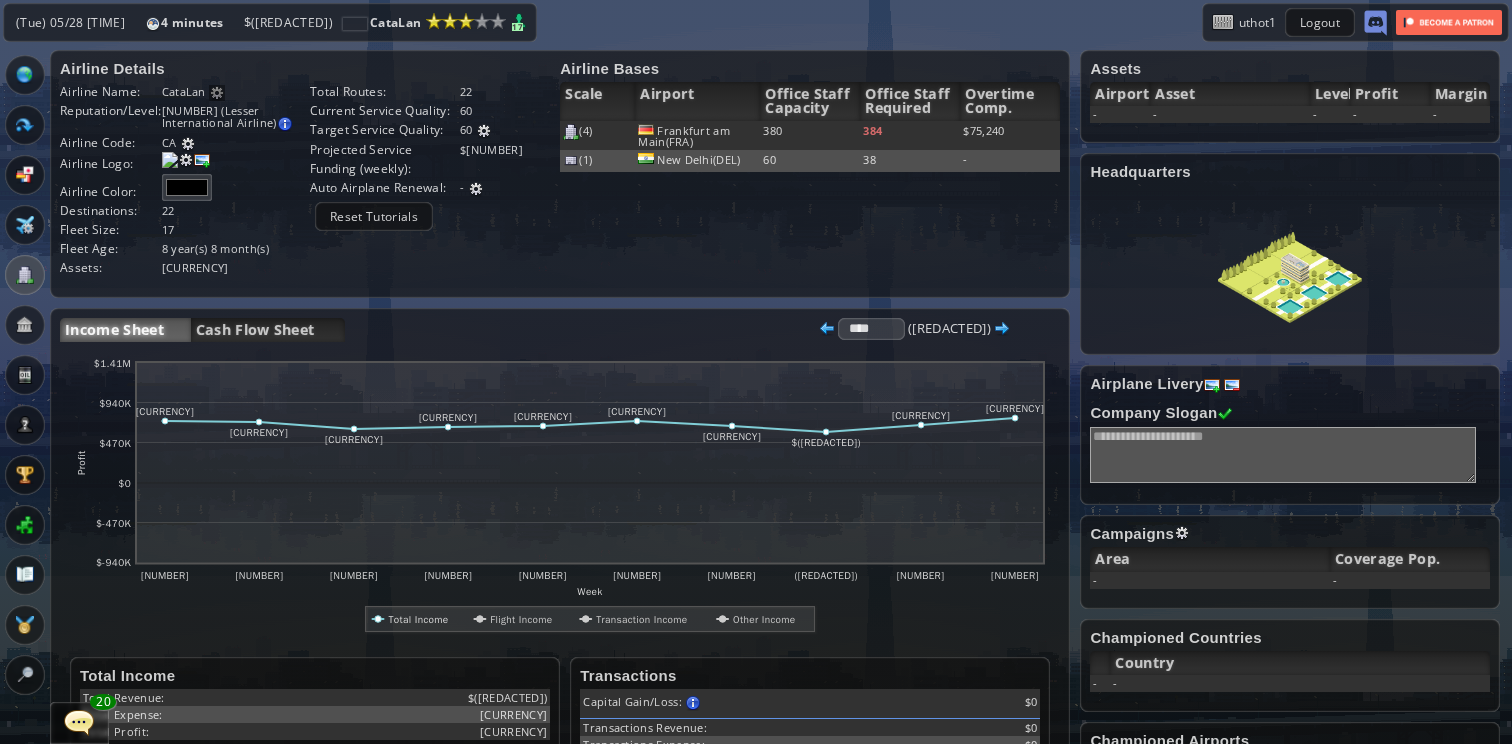 click at bounding box center (1002, 329) 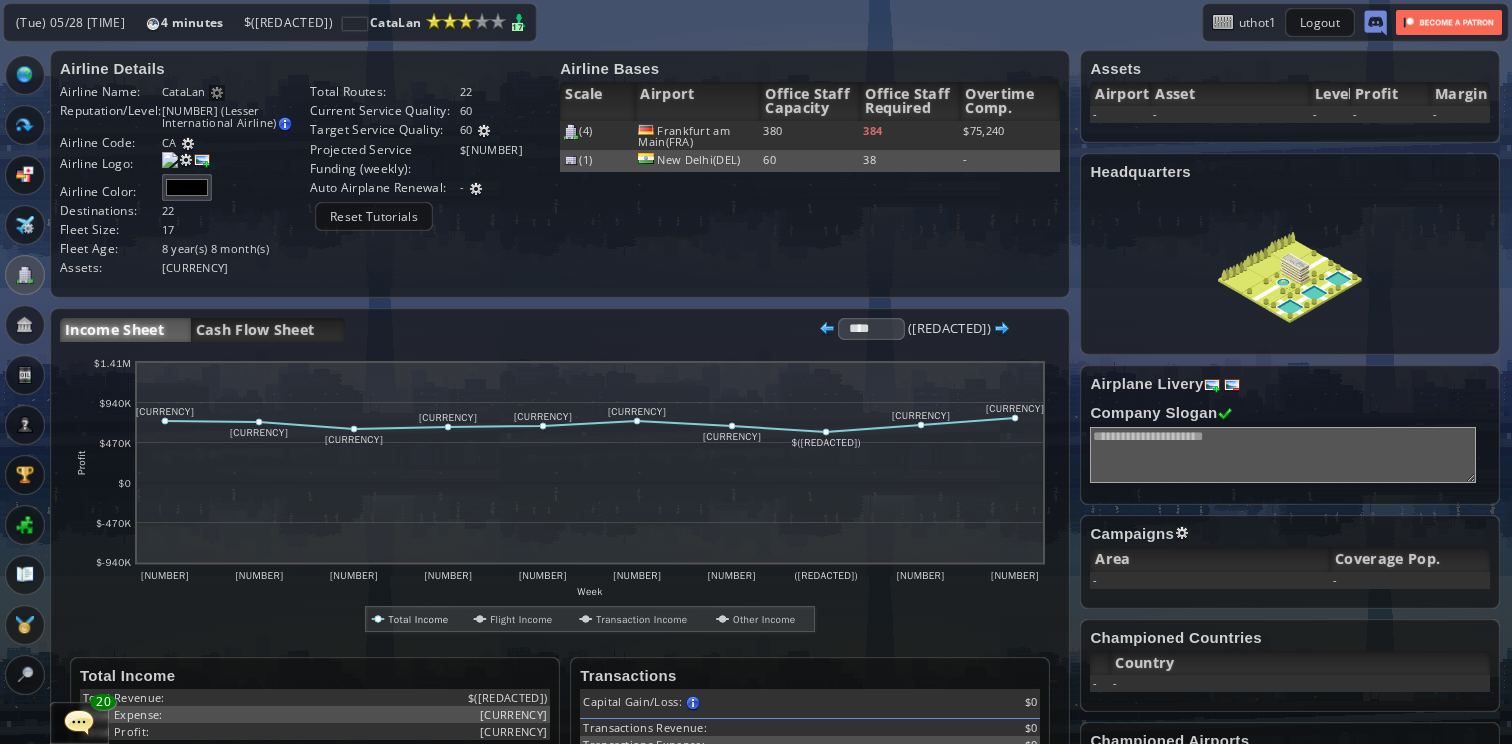 click at bounding box center (1002, 329) 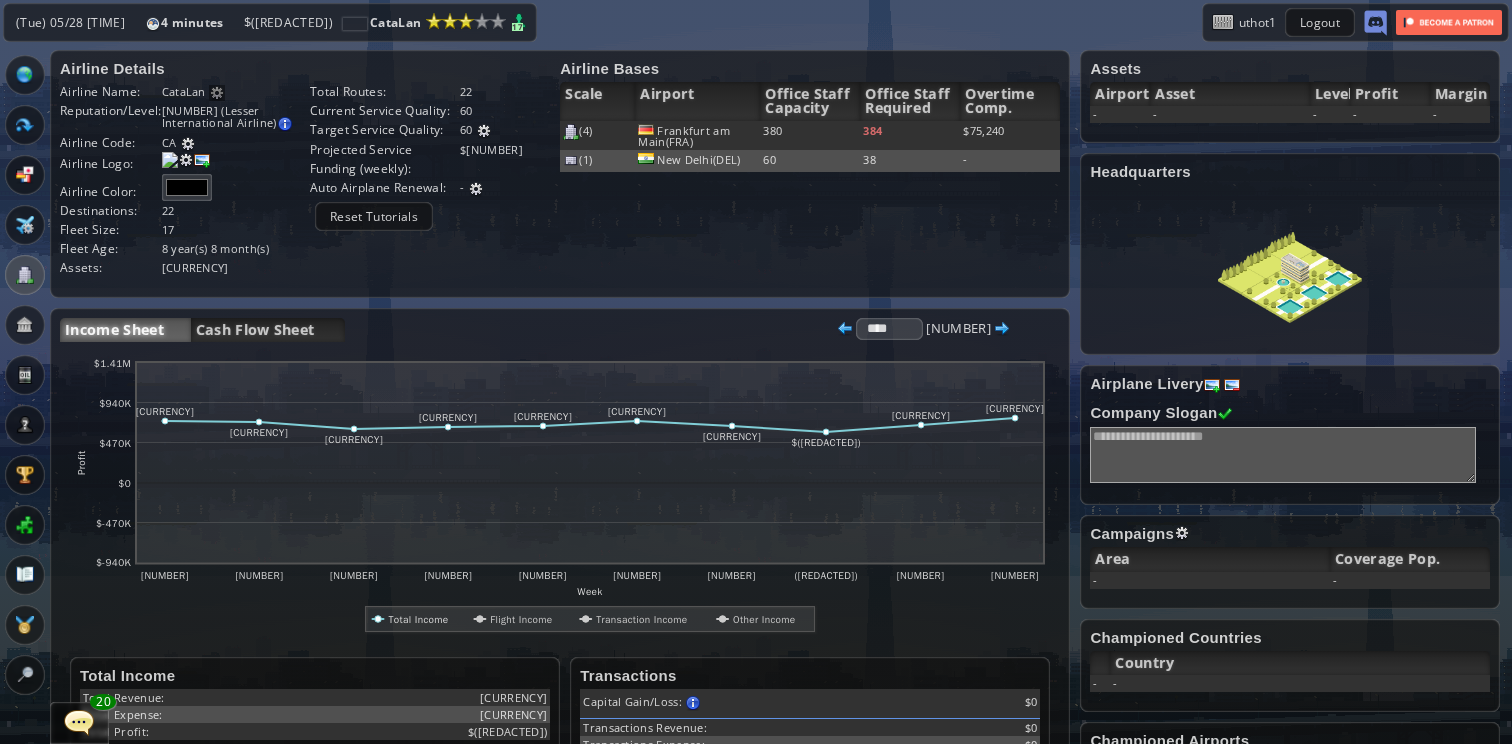 click at bounding box center (1002, 329) 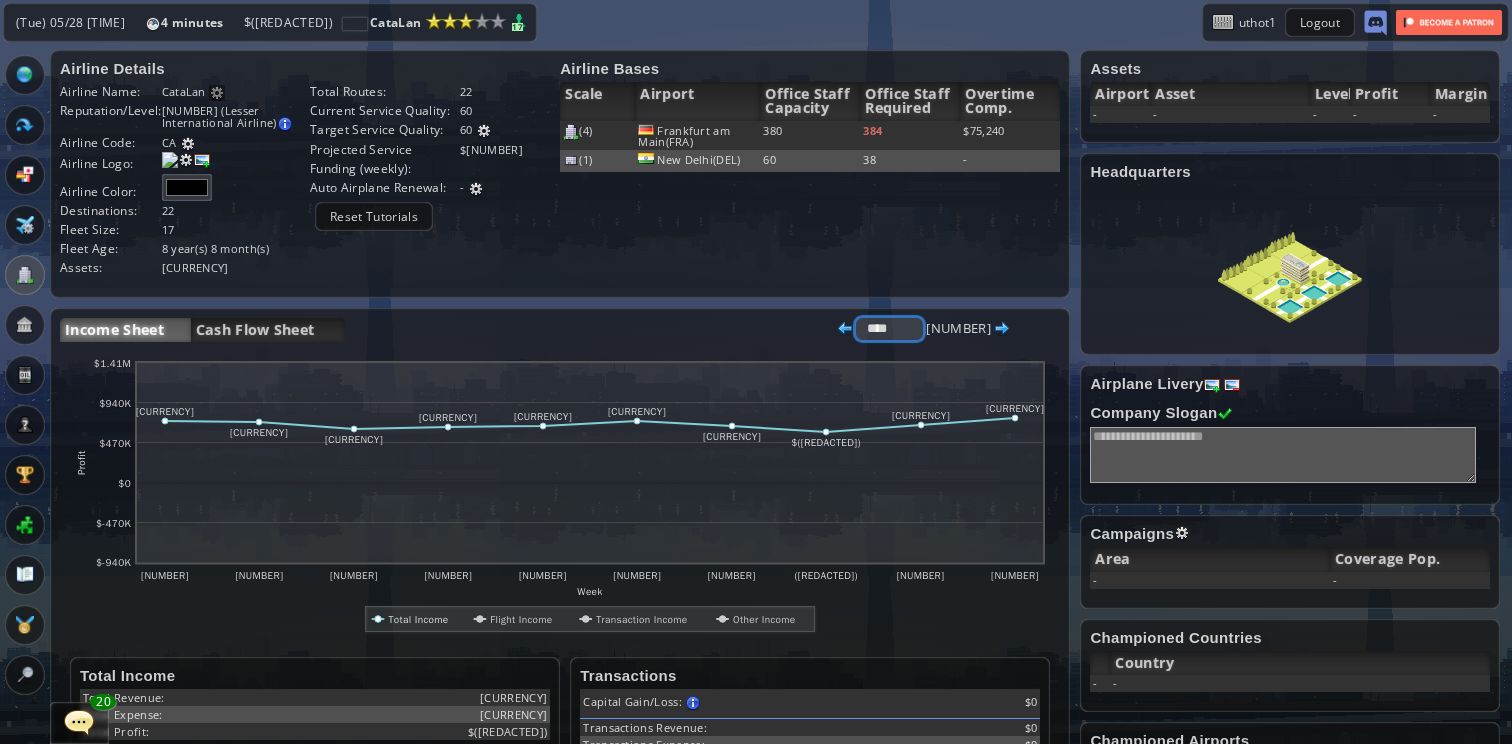 click on "****
*****
****" at bounding box center [889, 329] 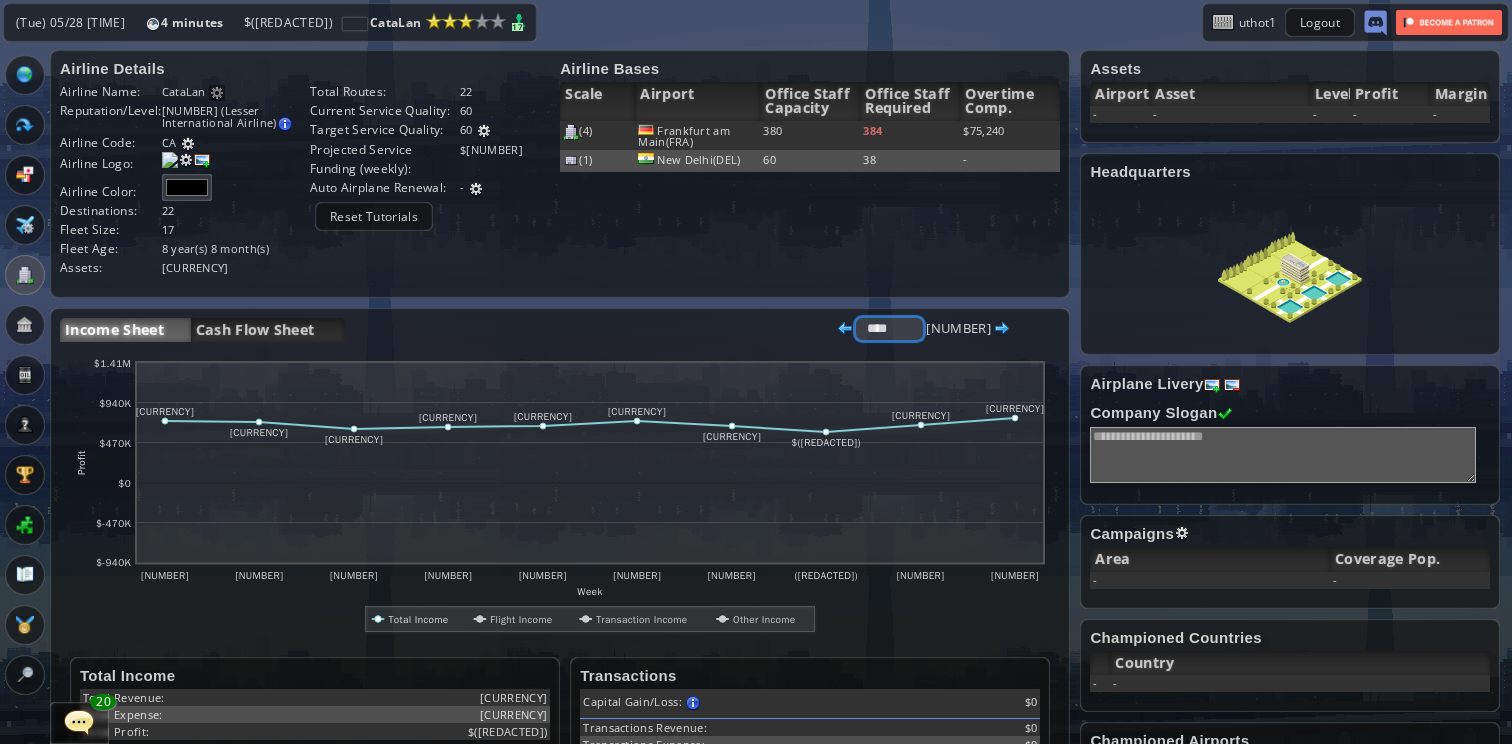 select on "*******" 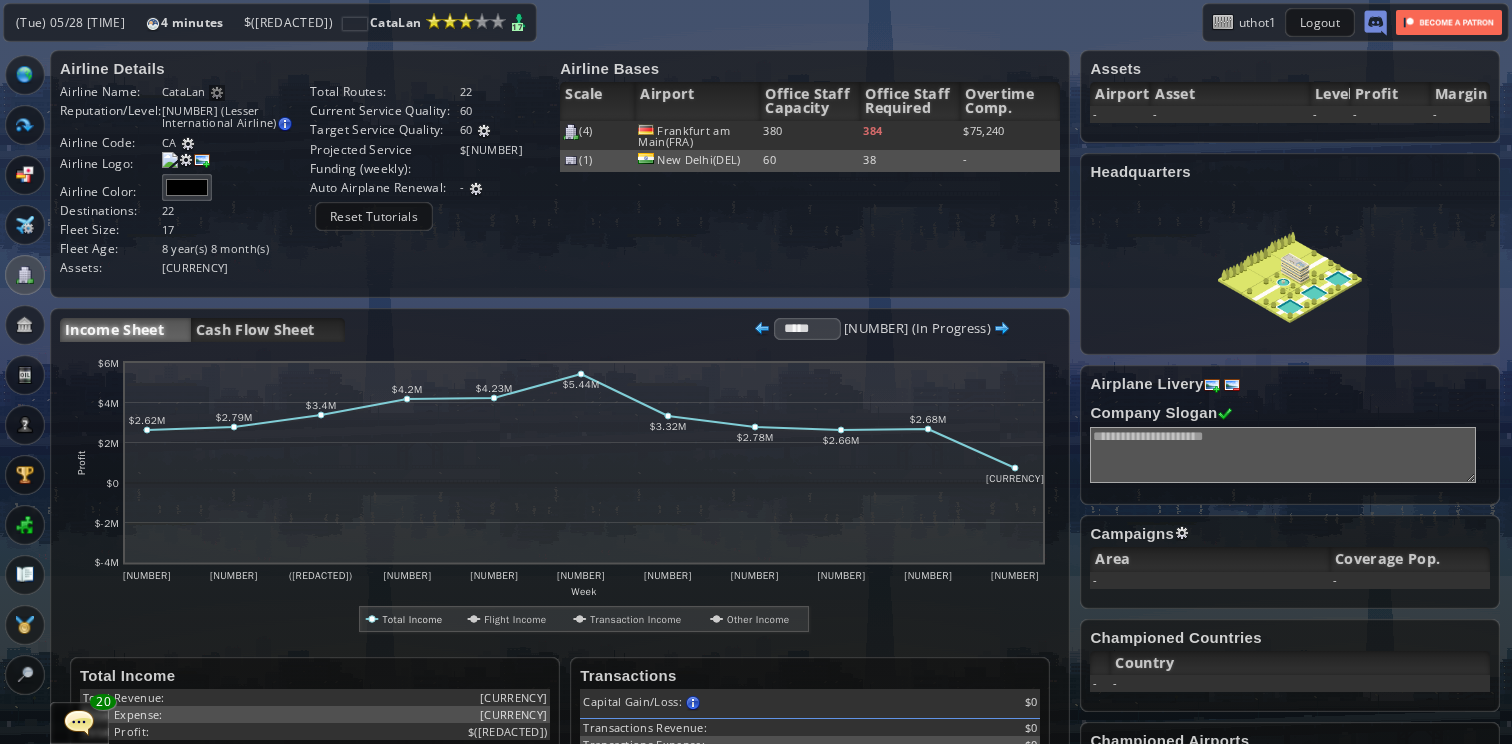 click at bounding box center [755, 619] 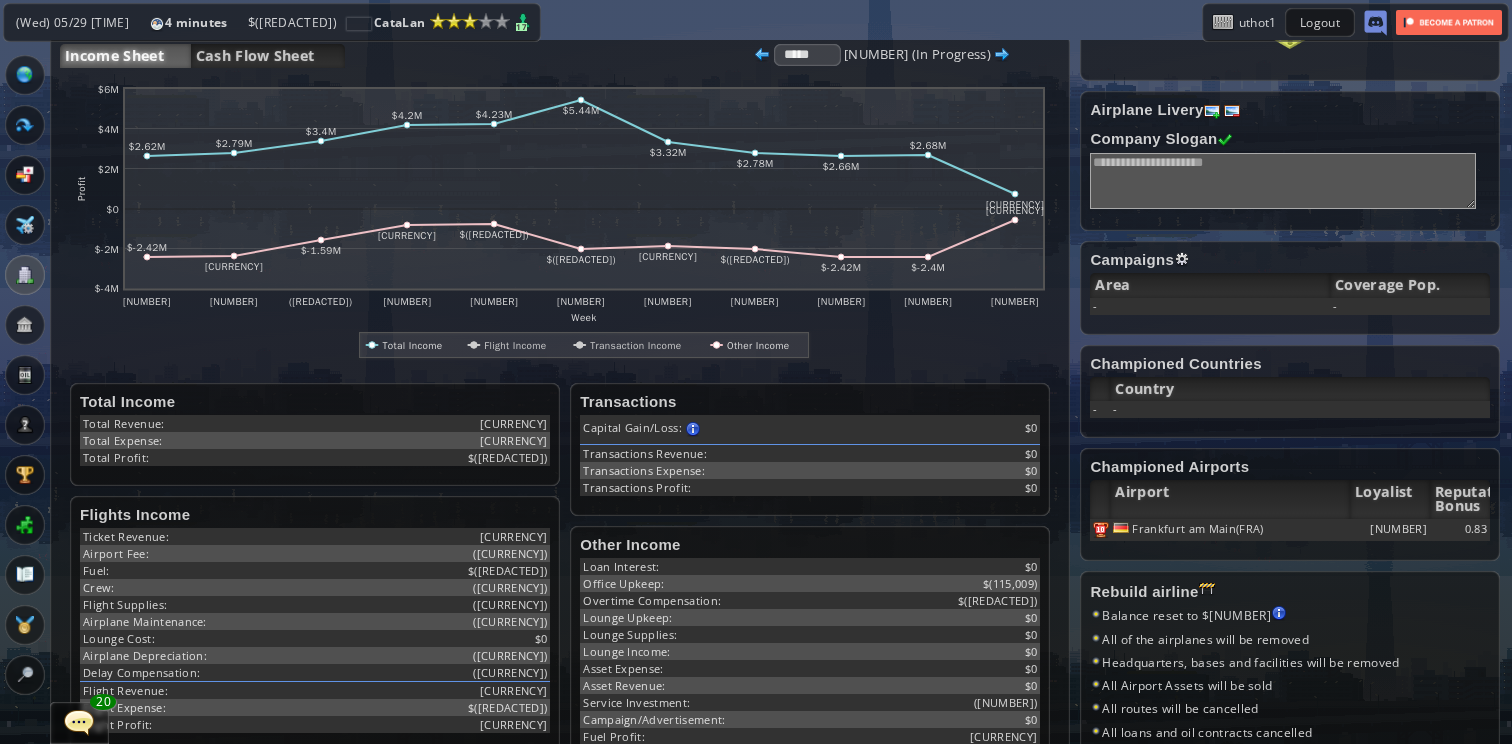 scroll, scrollTop: 274, scrollLeft: 0, axis: vertical 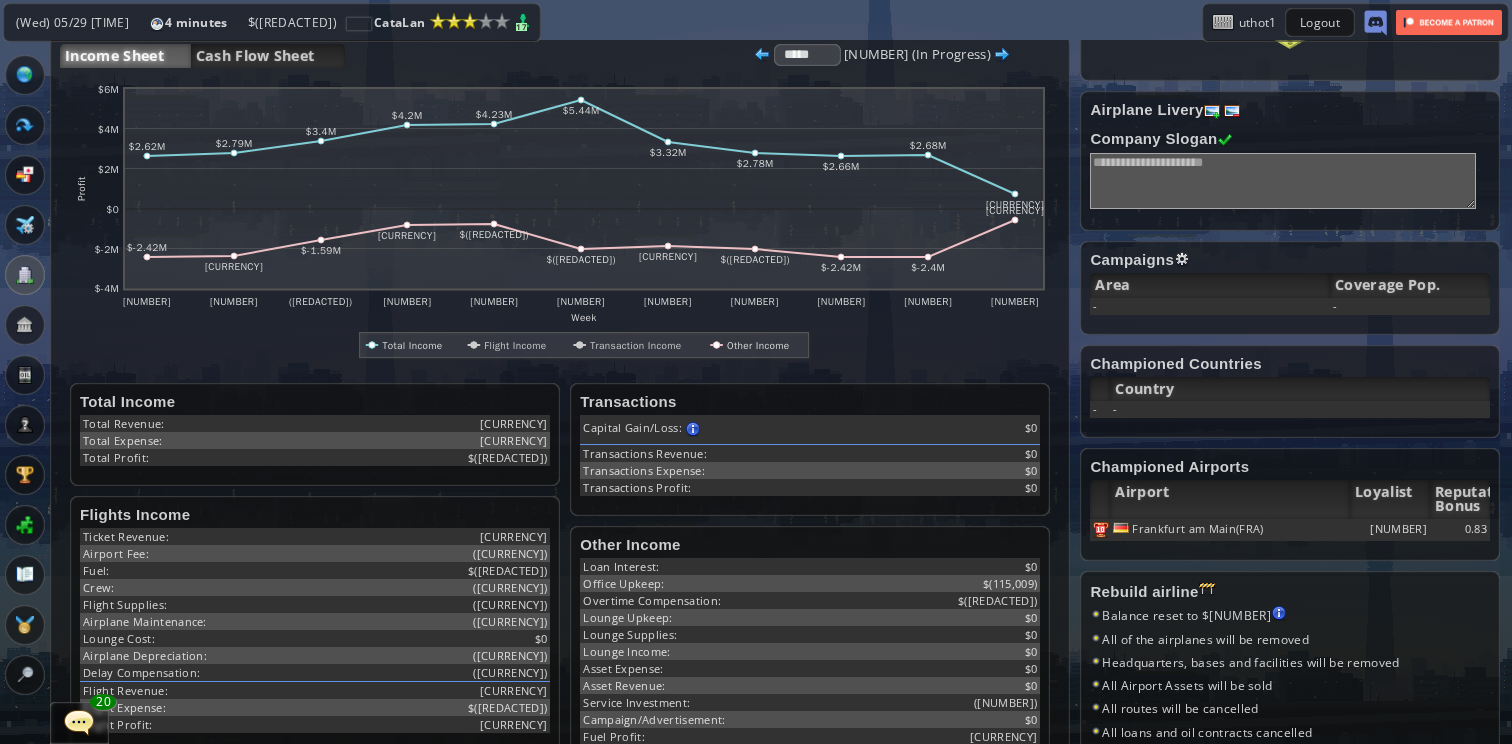 click at bounding box center [762, 55] 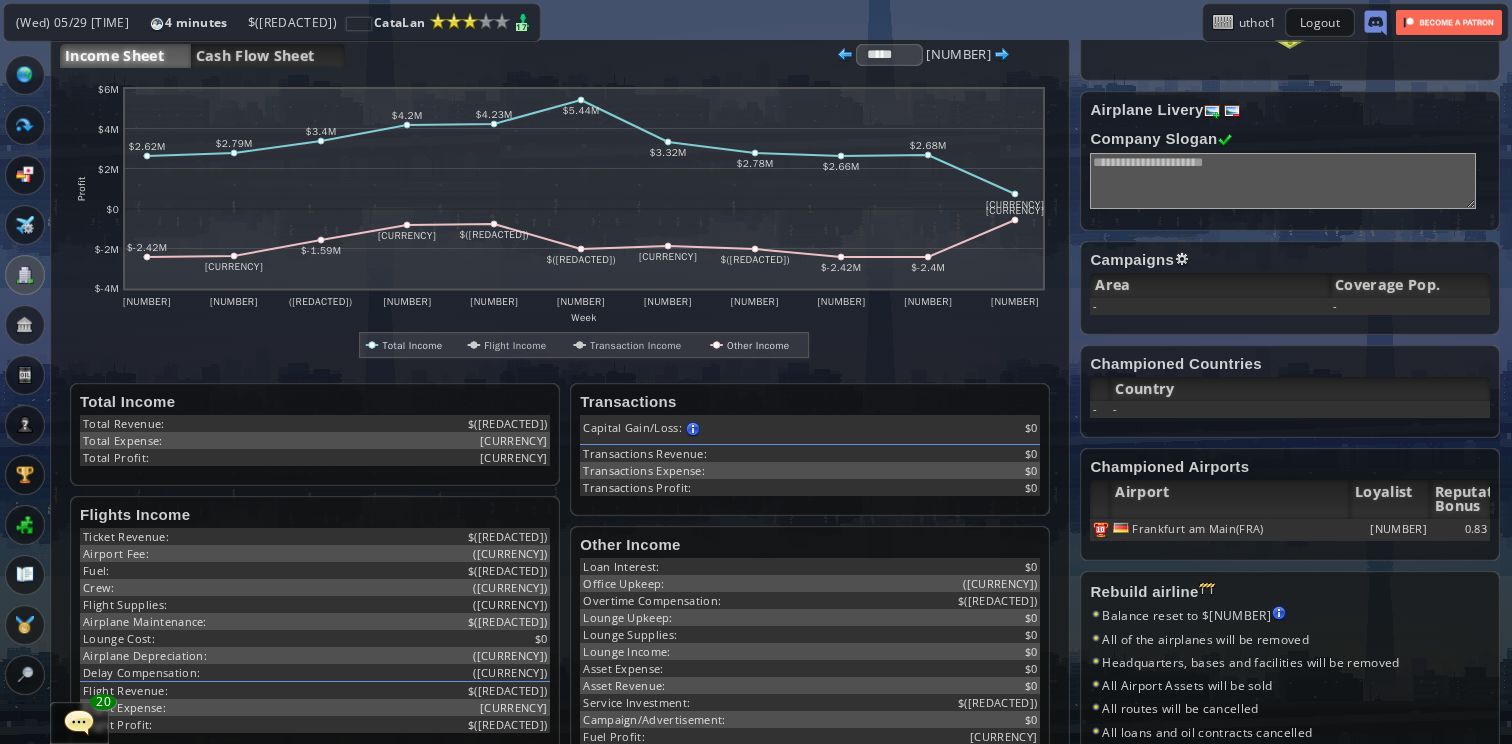 click on "Income Sheet
Cash Flow Sheet
****
*****
****
[NUMBER]" at bounding box center [535, 56] 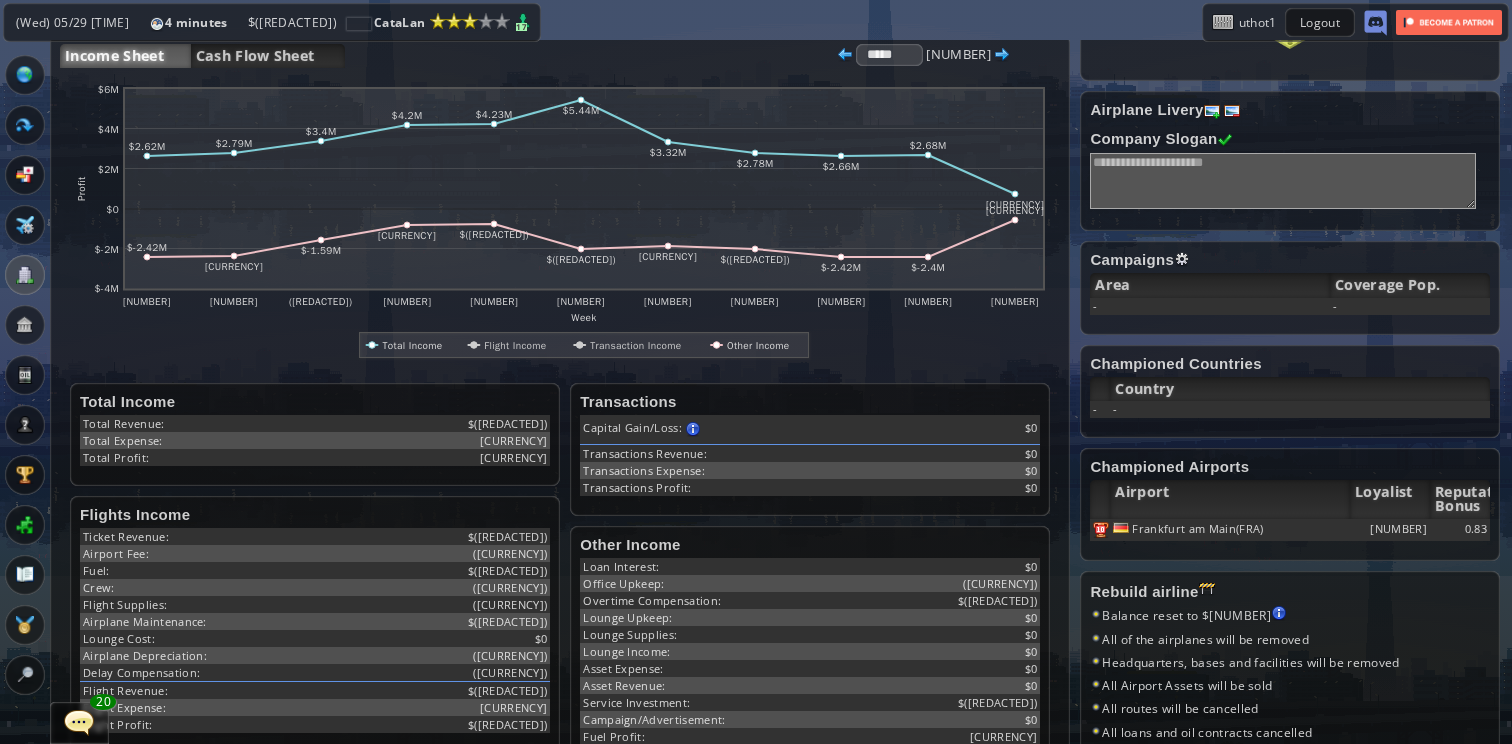 click on "Income Sheet
Cash Flow Sheet
****
*****
****
[NUMBER]" at bounding box center (535, 56) 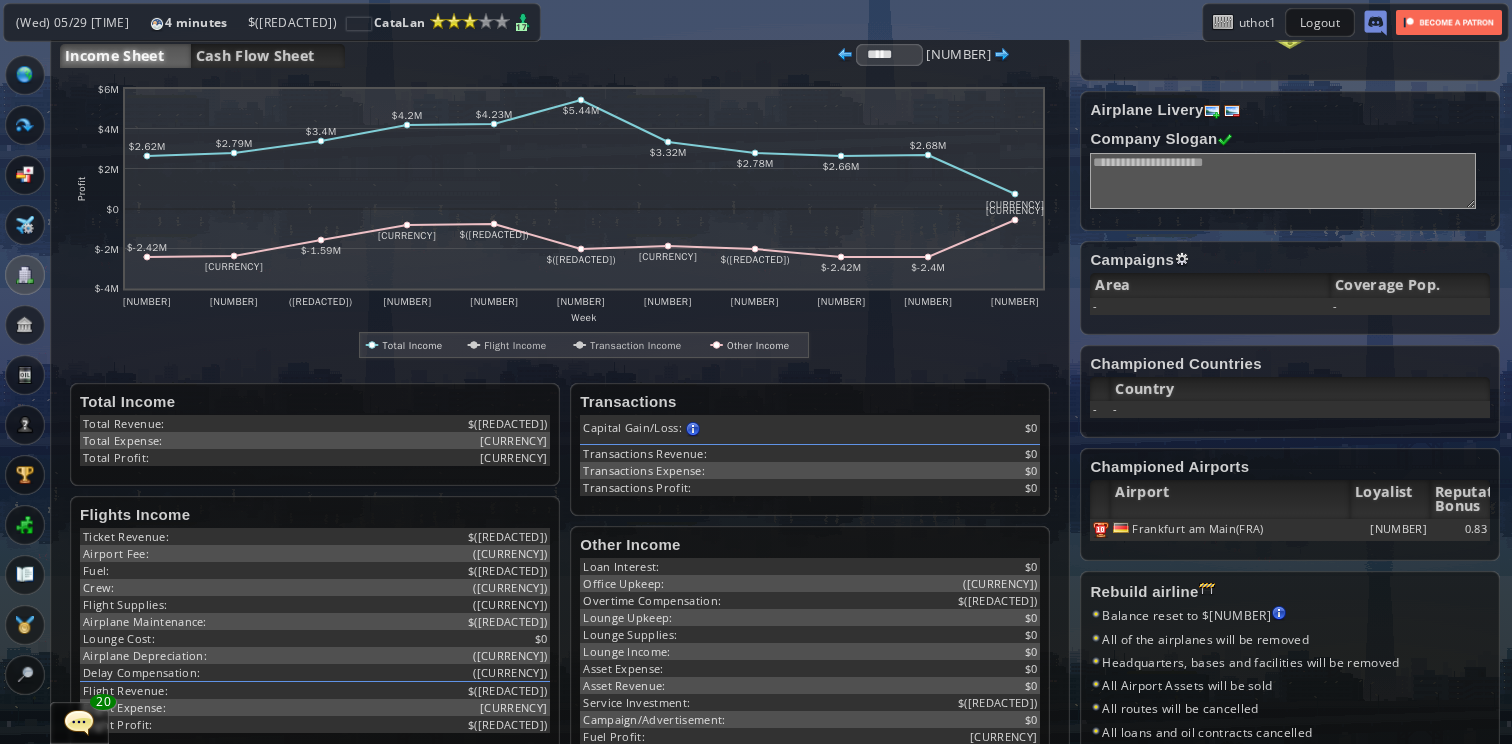 click at bounding box center [845, 55] 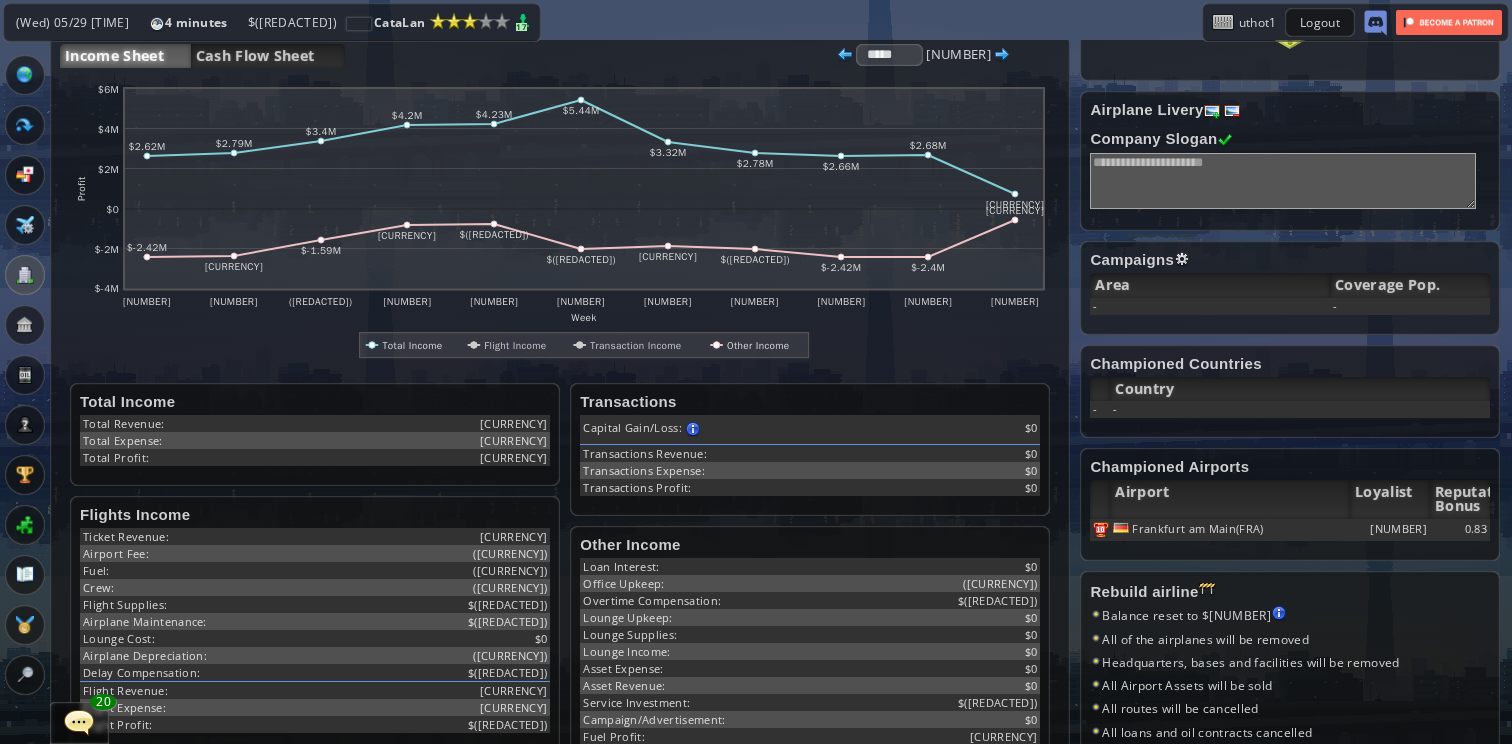 click at bounding box center (845, 55) 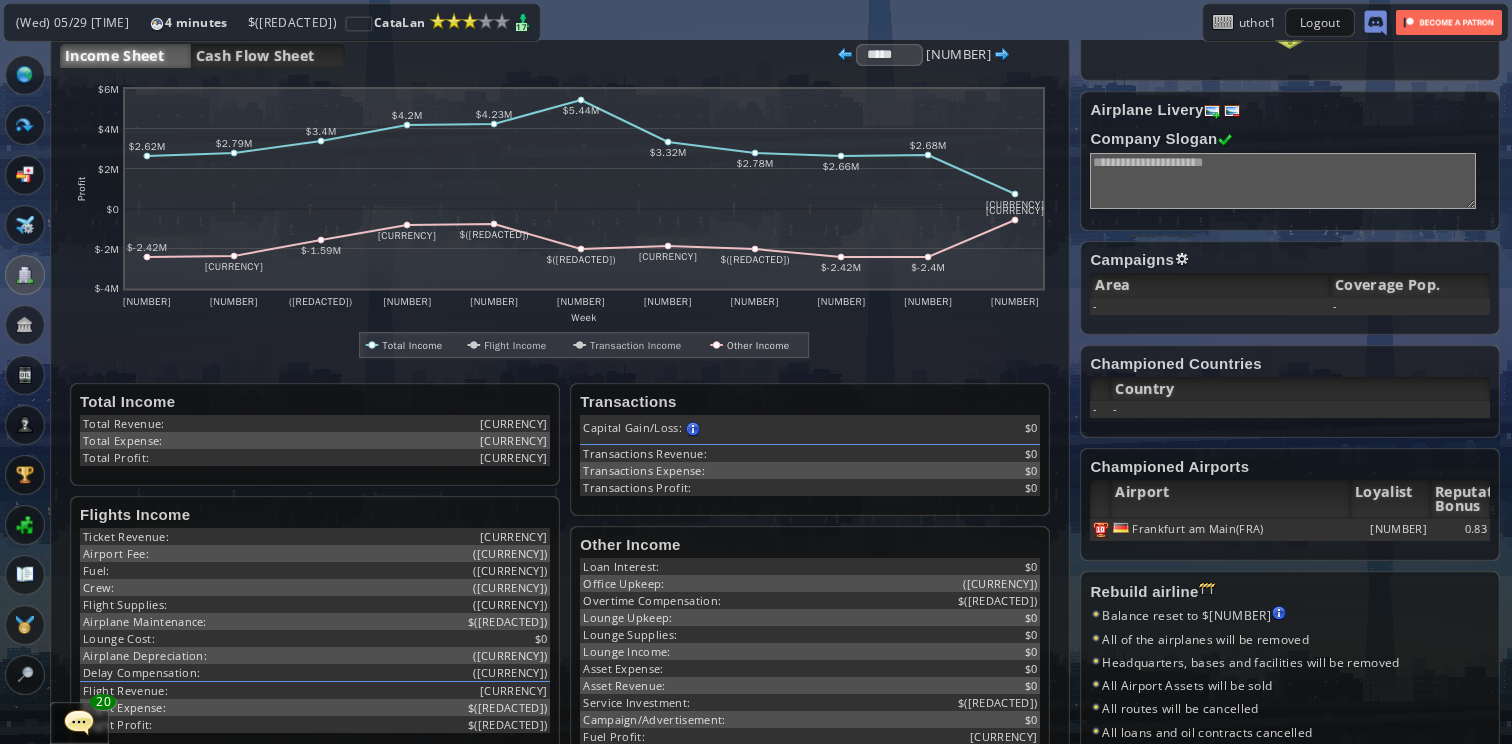 click at bounding box center (845, 55) 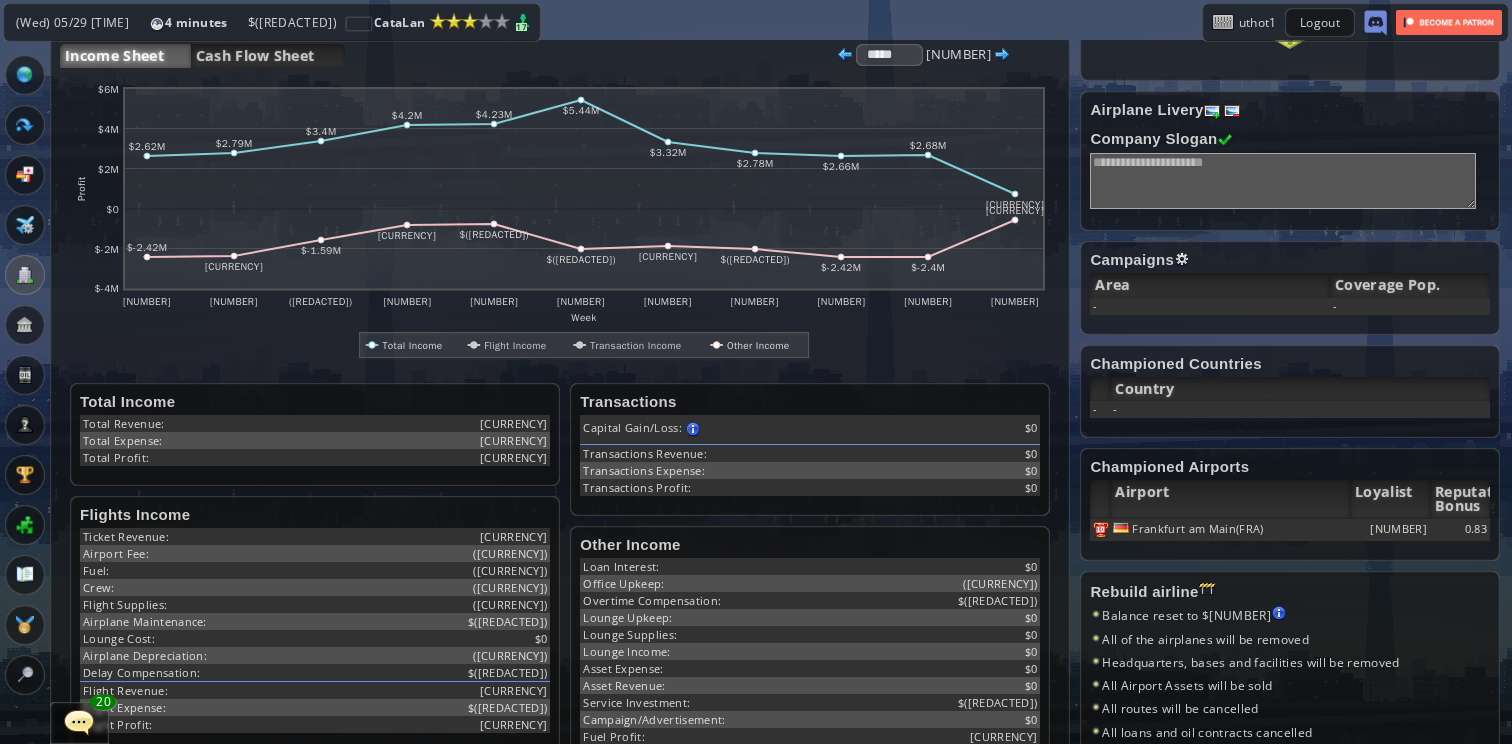 click at bounding box center (845, 55) 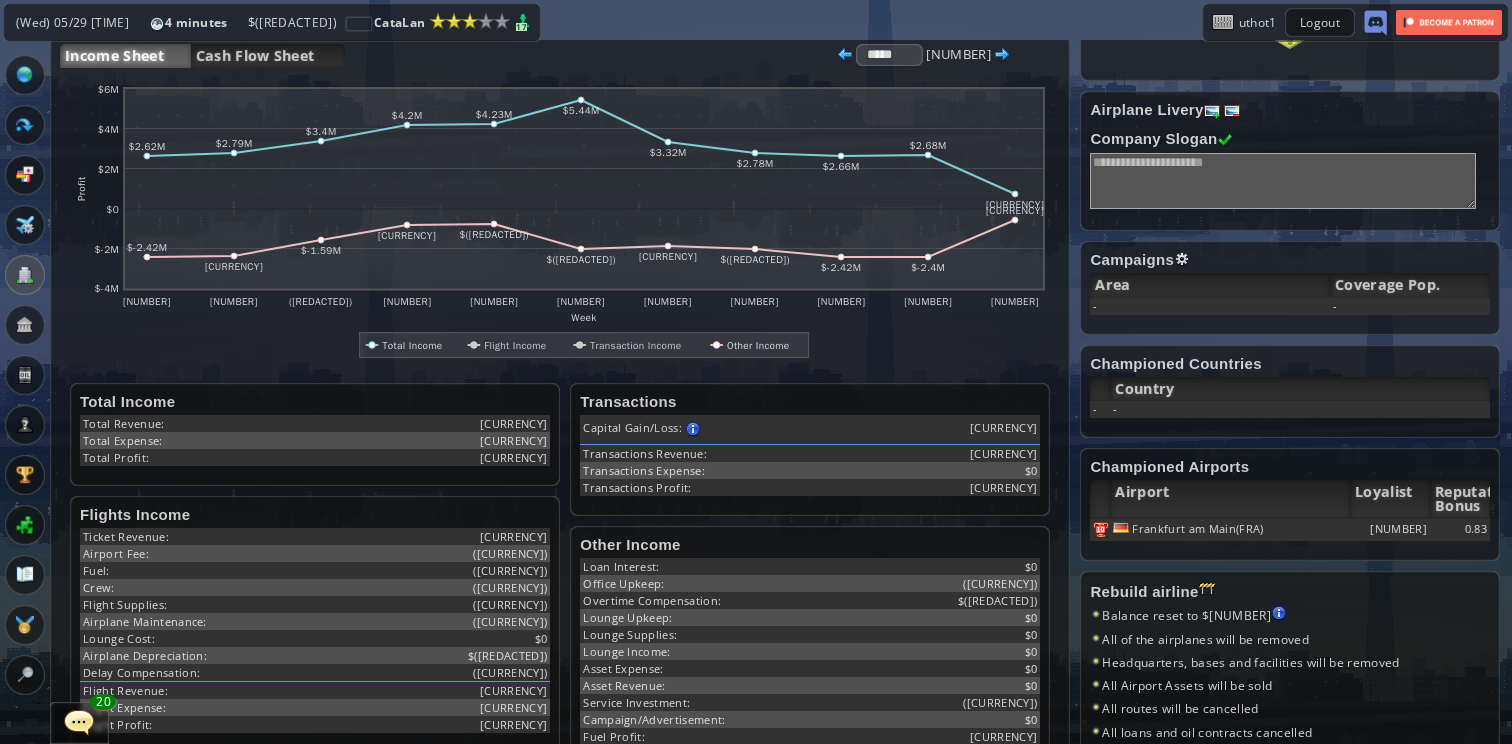 click at bounding box center [845, 55] 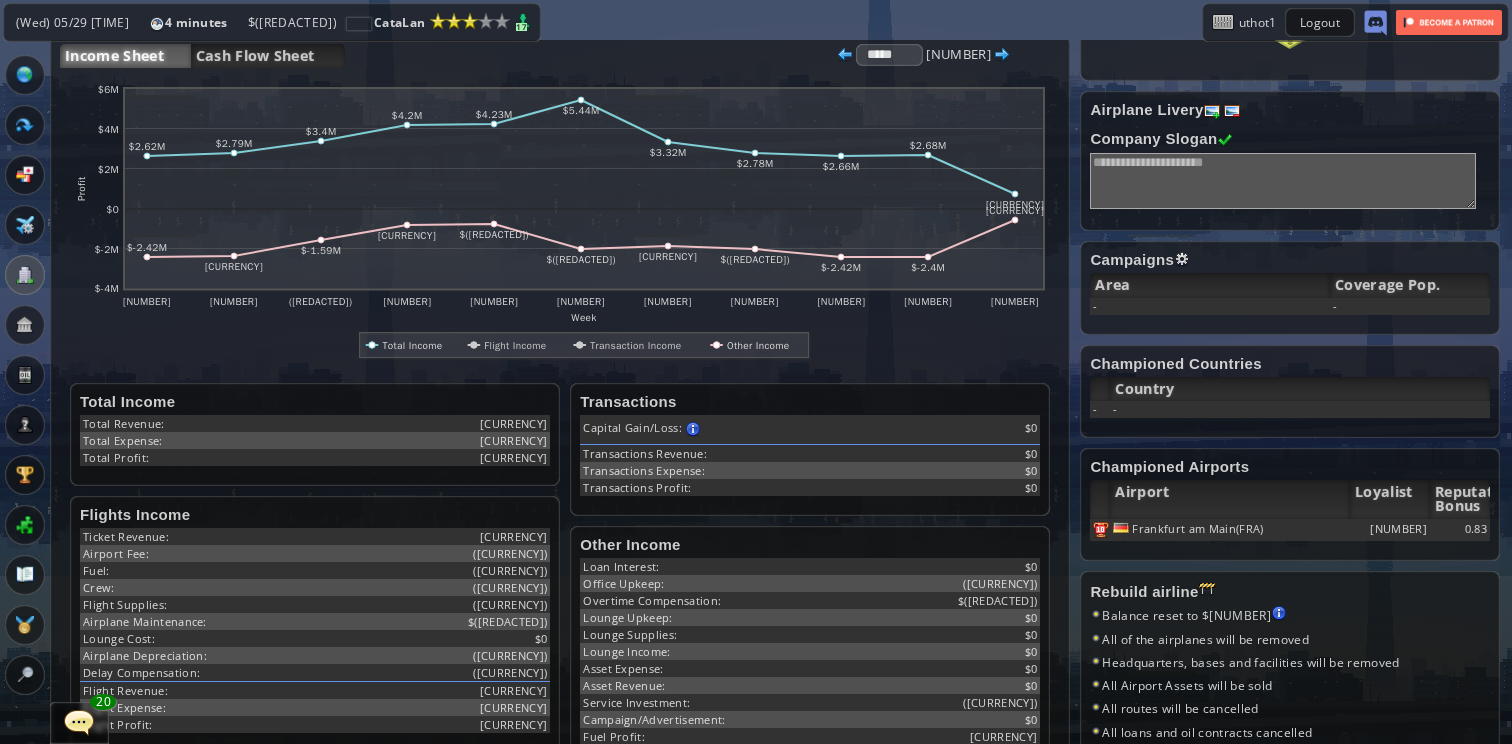 click at bounding box center (845, 55) 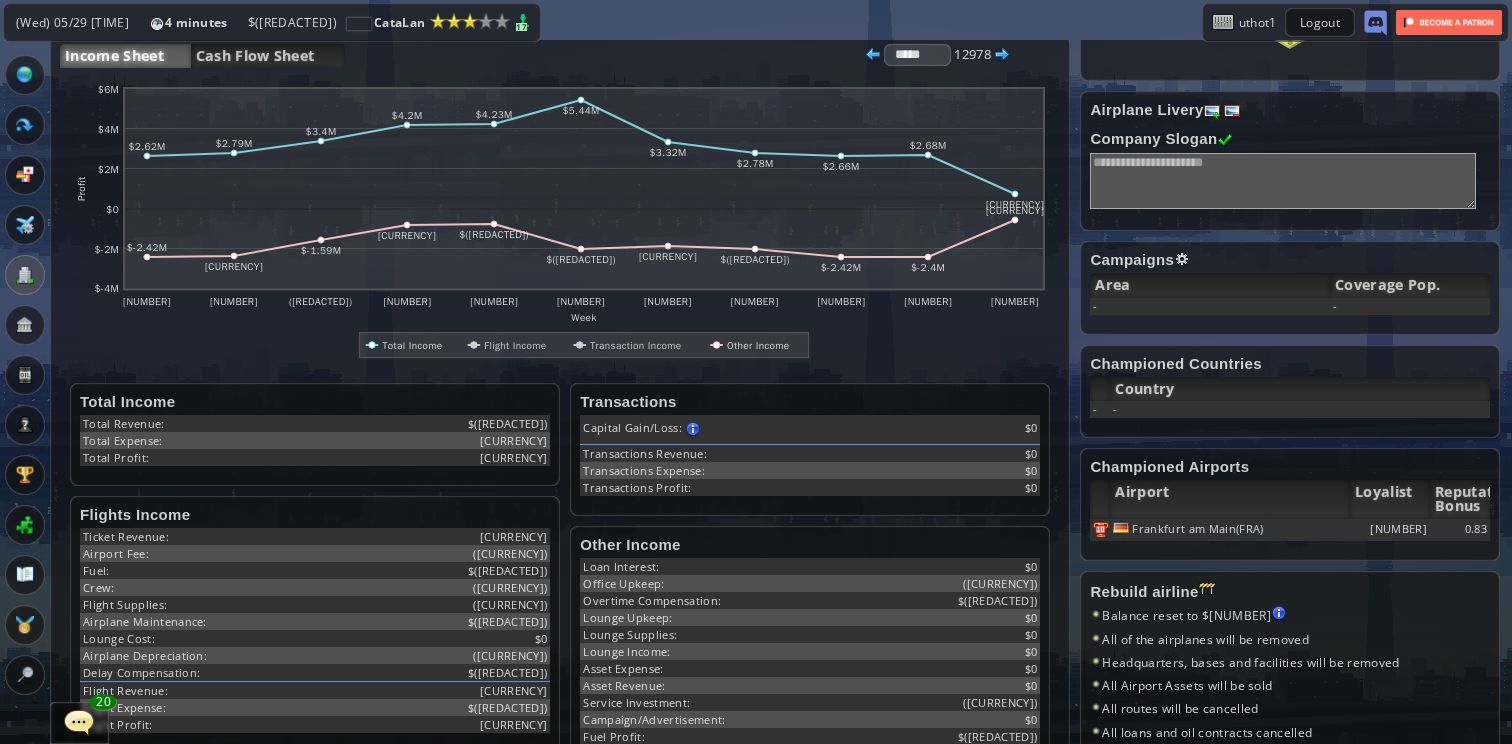 click at bounding box center (873, 55) 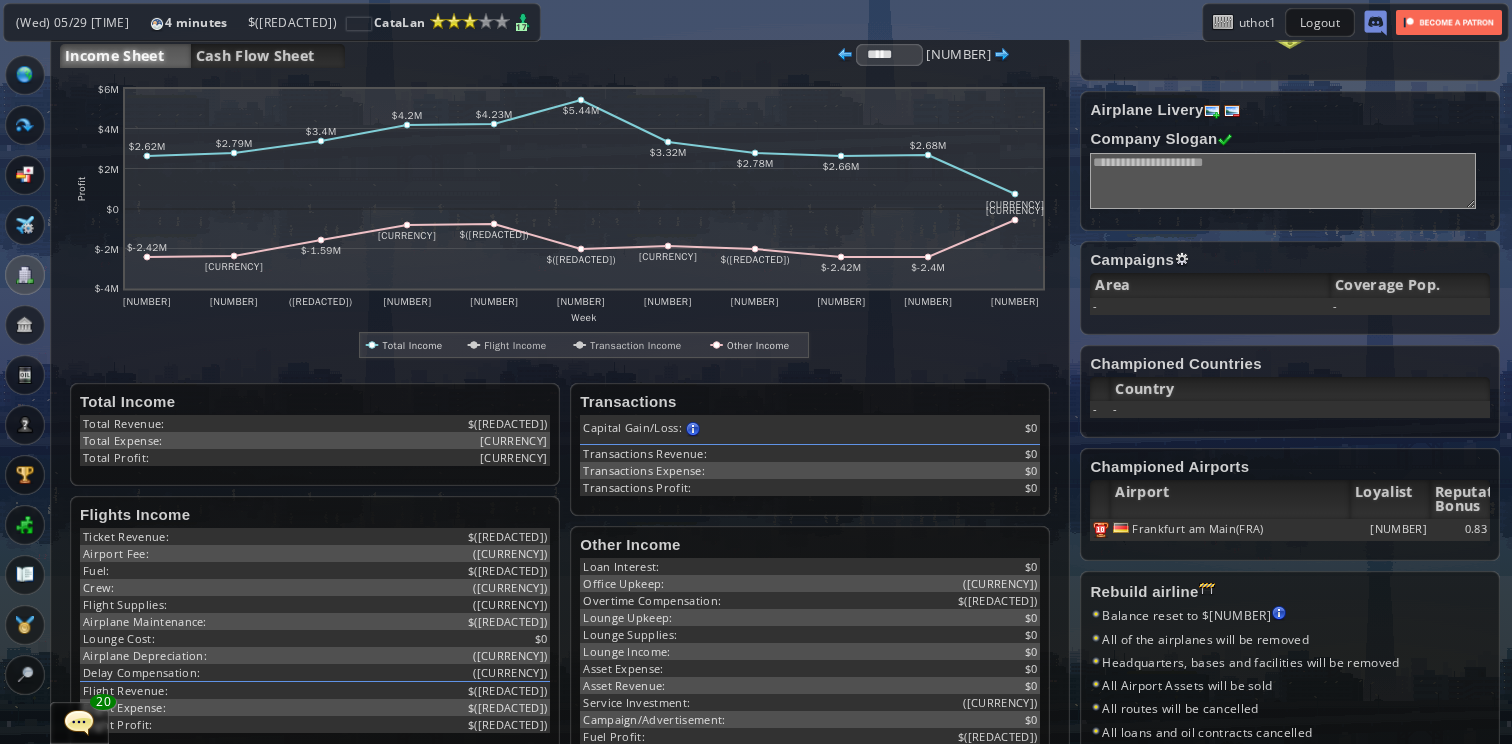click at bounding box center [845, 55] 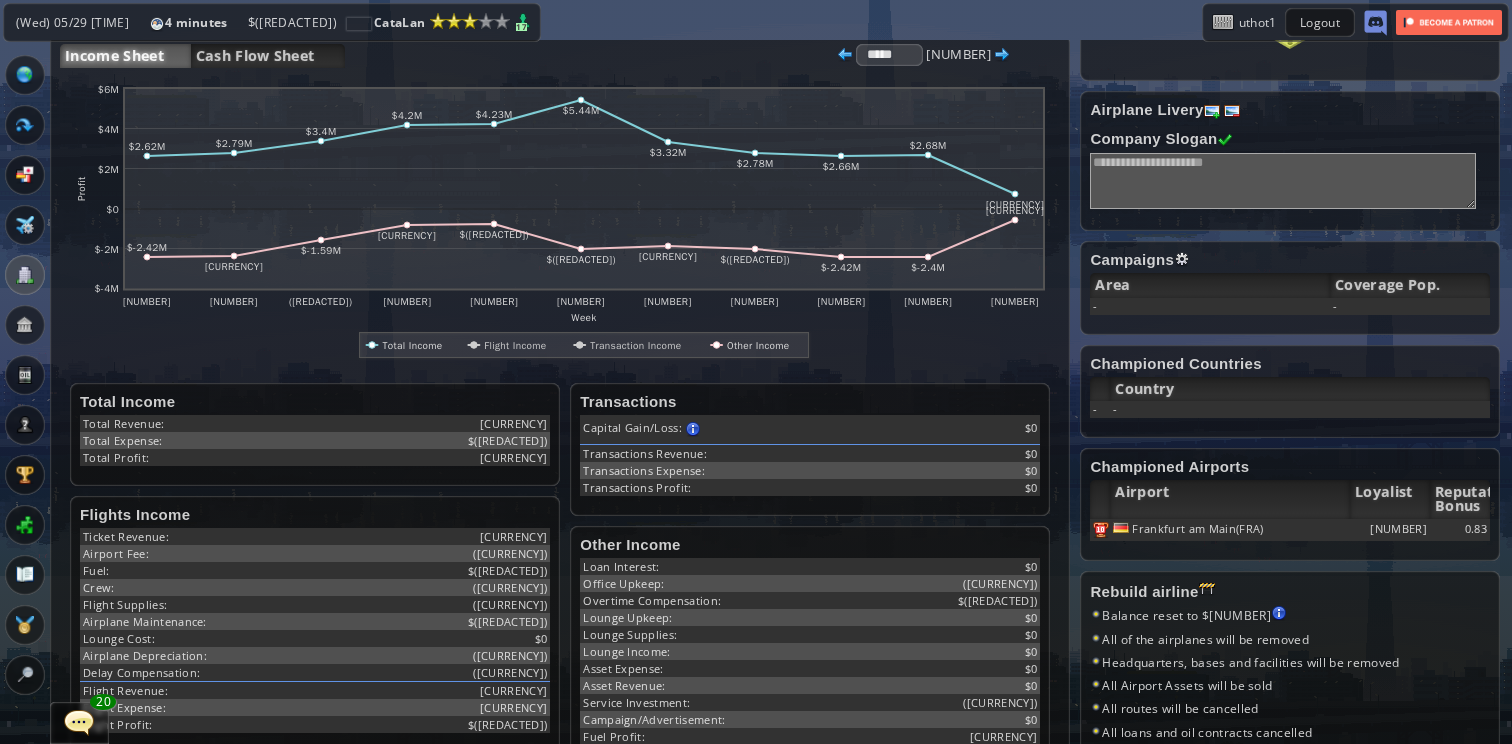 click at bounding box center (845, 55) 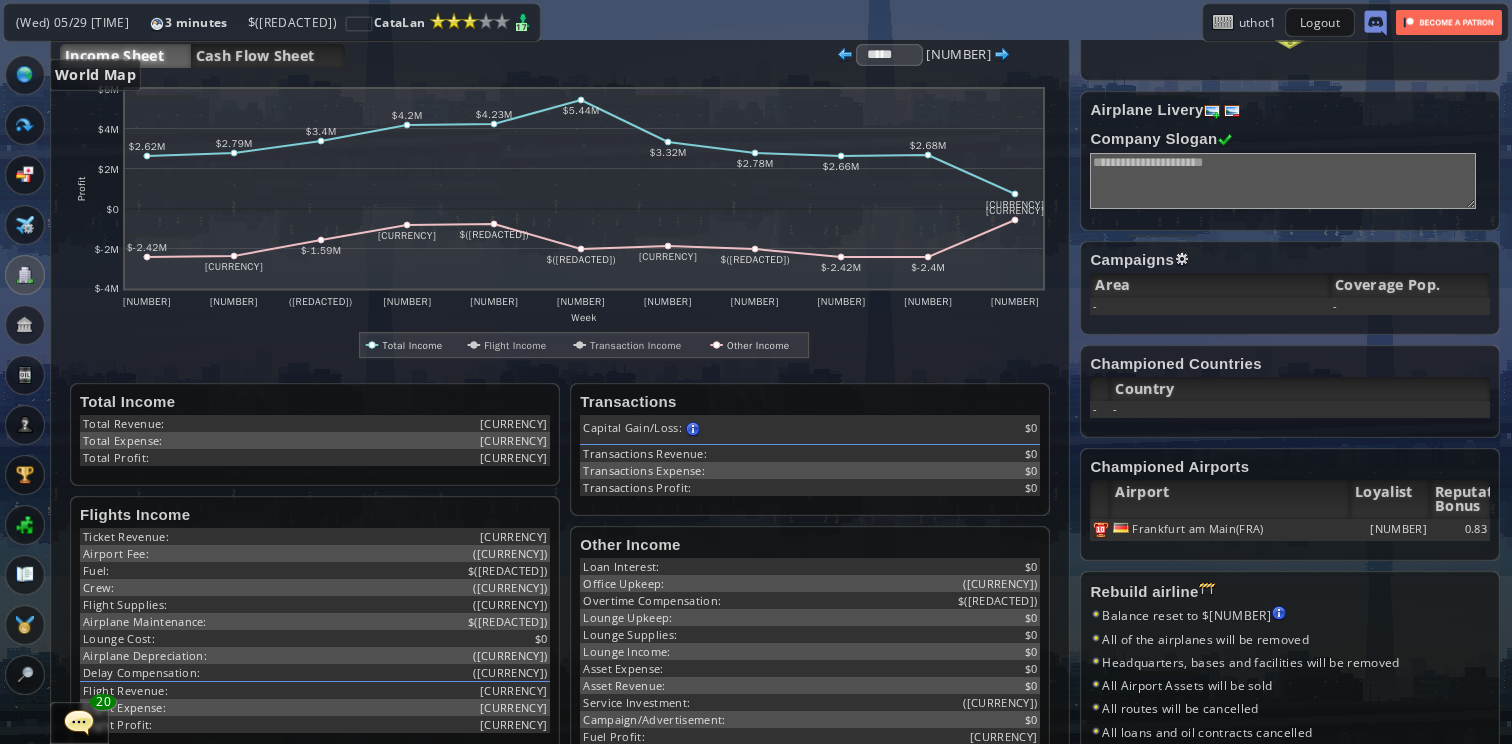 click at bounding box center [25, 75] 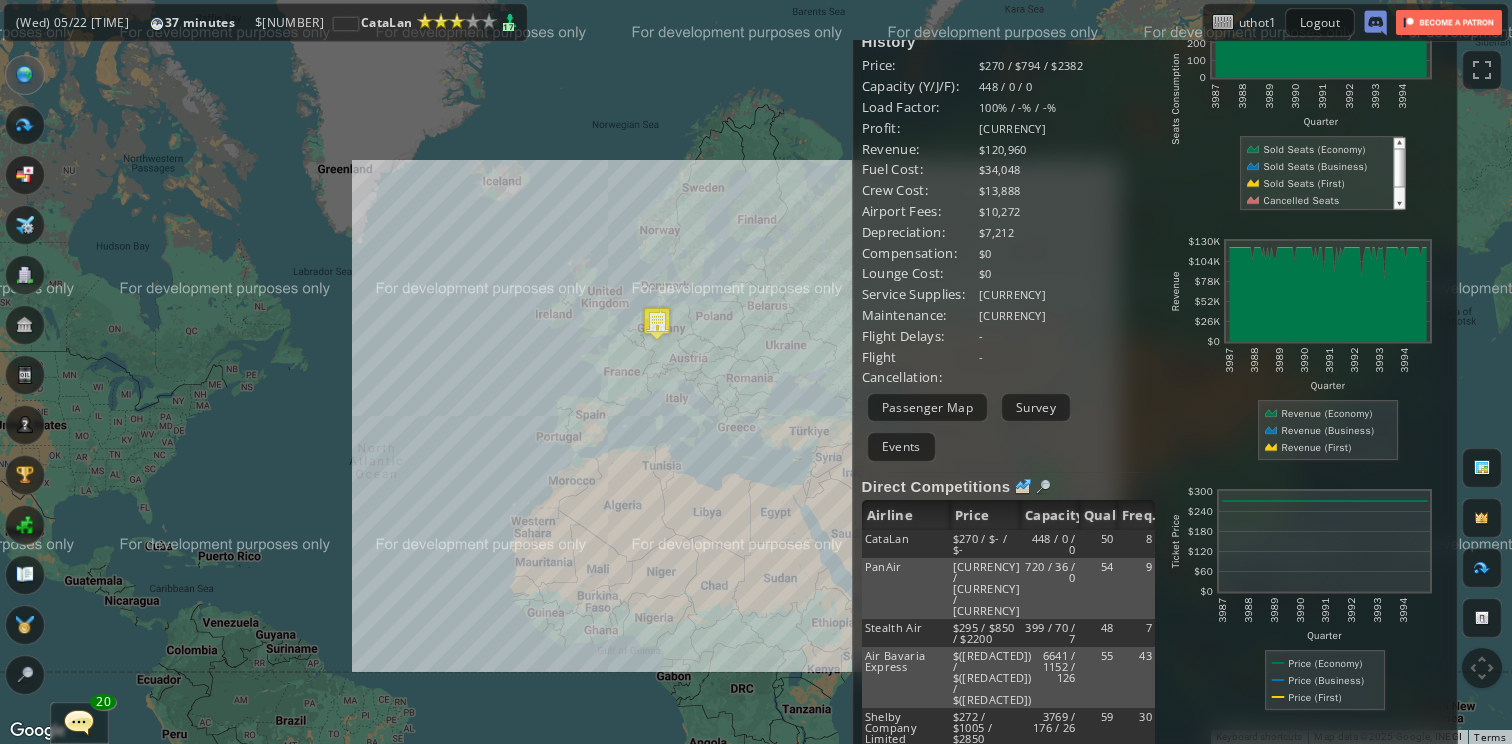 drag, startPoint x: 710, startPoint y: 358, endPoint x: 596, endPoint y: 358, distance: 114 